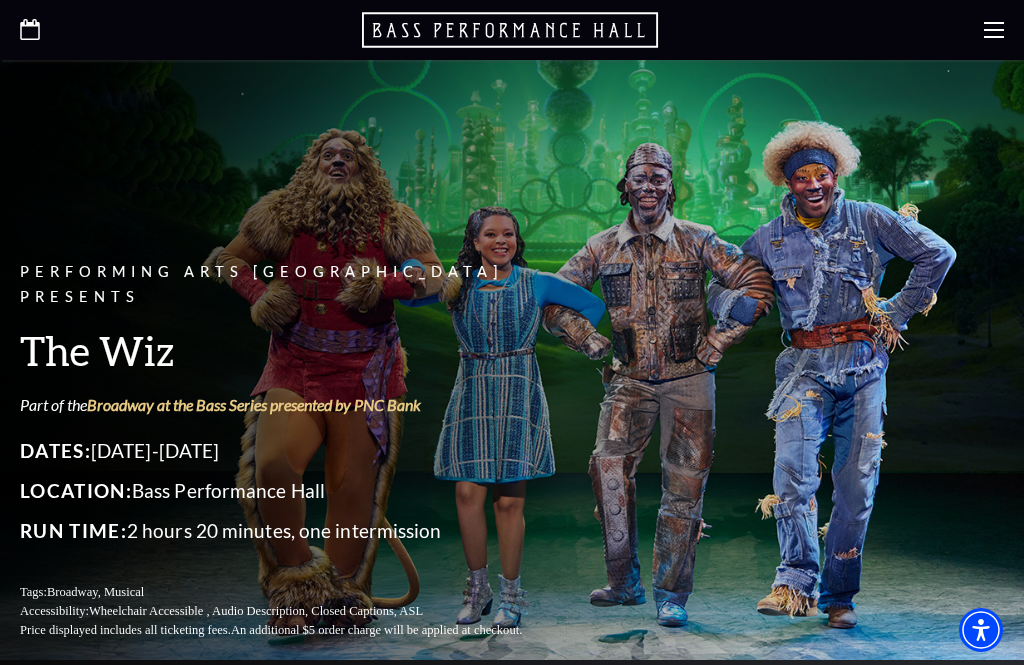 scroll, scrollTop: 0, scrollLeft: 0, axis: both 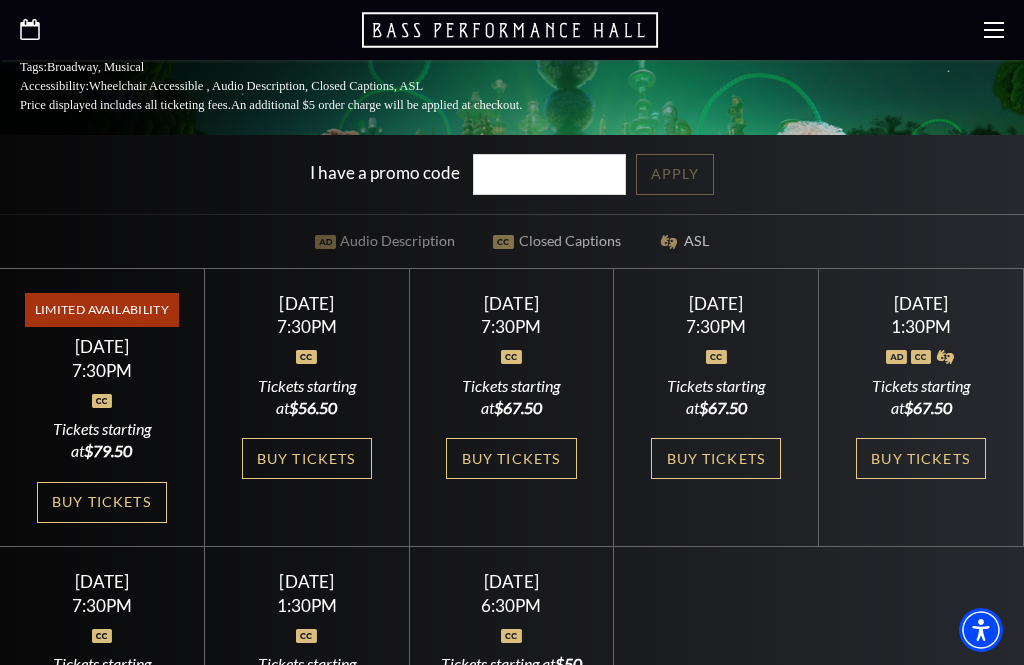 click on "Buy Tickets" at bounding box center (921, 458) 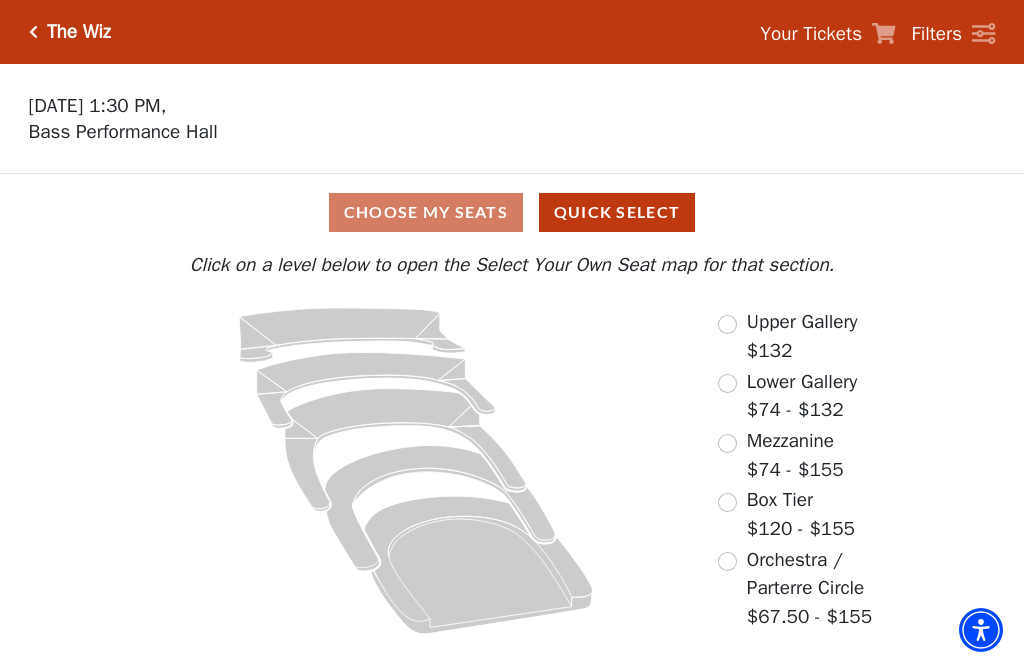 scroll, scrollTop: 0, scrollLeft: 0, axis: both 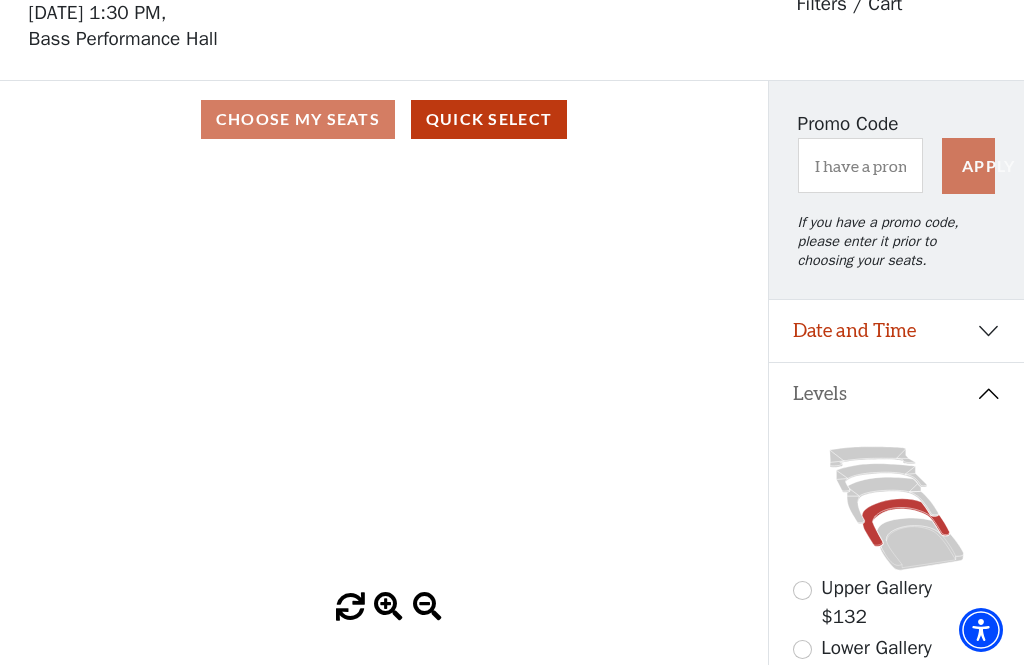 click on "Left   (BOX)   Right   (BOX)   Center   (BOX)   Box ZZ   Box U   Box T   Box S   Box R   Box Q   Box P   Box O   Box N   Box M   Box L   Box A   Box A   Box B   Box C   Box D   Box E   Box F   Box G   Box H   Box I   Box J   Box K" 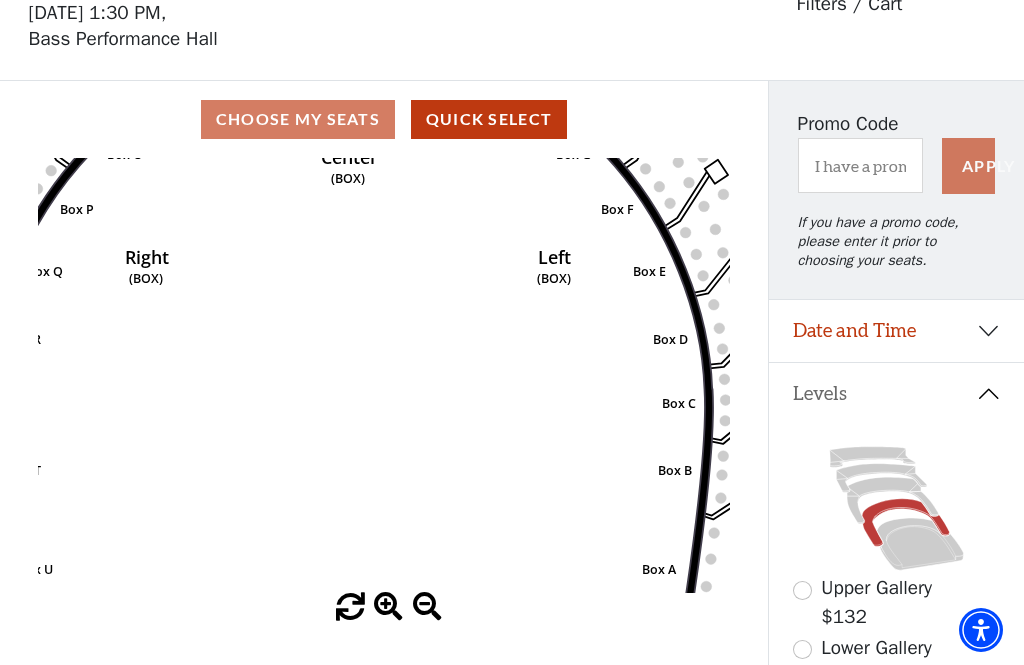 click on "Left   (BOX)   Right   (BOX)   Center   (BOX)   Box ZZ   Box U   Box T   Box S   Box R   Box Q   Box P   Box O   Box N   Box M   Box L   Box A   Box A   Box B   Box C   Box D   Box E   Box F   Box G   Box H   Box I   Box J   Box K" 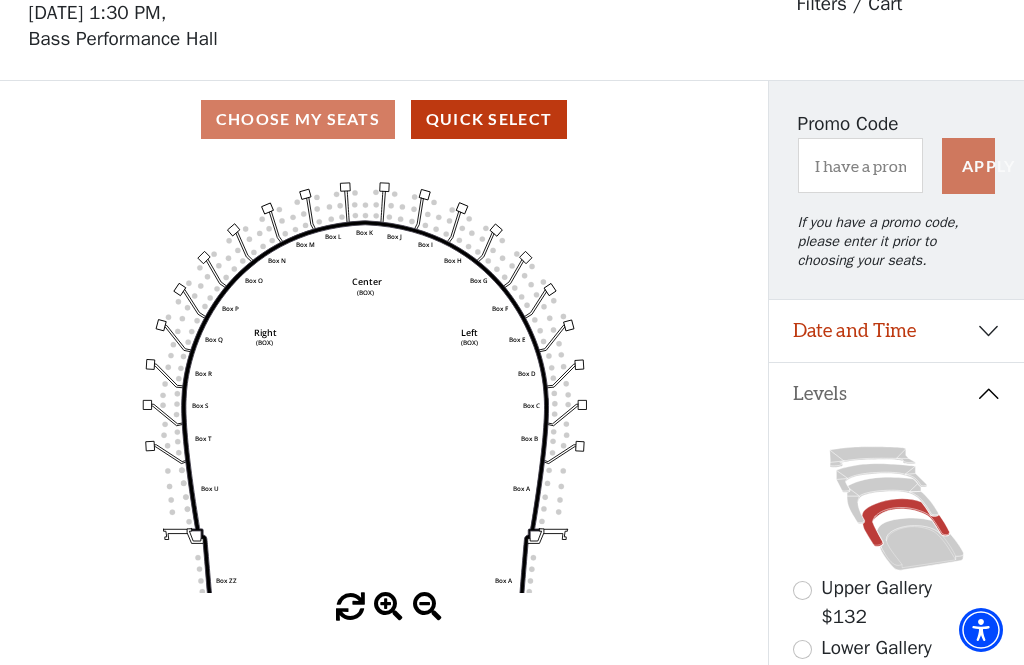 click on "Left   (BOX)   Right   (BOX)   Center   (BOX)   Box ZZ   Box U   Box T   Box S   Box R   Box Q   Box P   Box O   Box N   Box M   Box L   Box A   Box A   Box B   Box C   Box D   Box E   Box F   Box G   Box H   Box I   Box J   Box K" 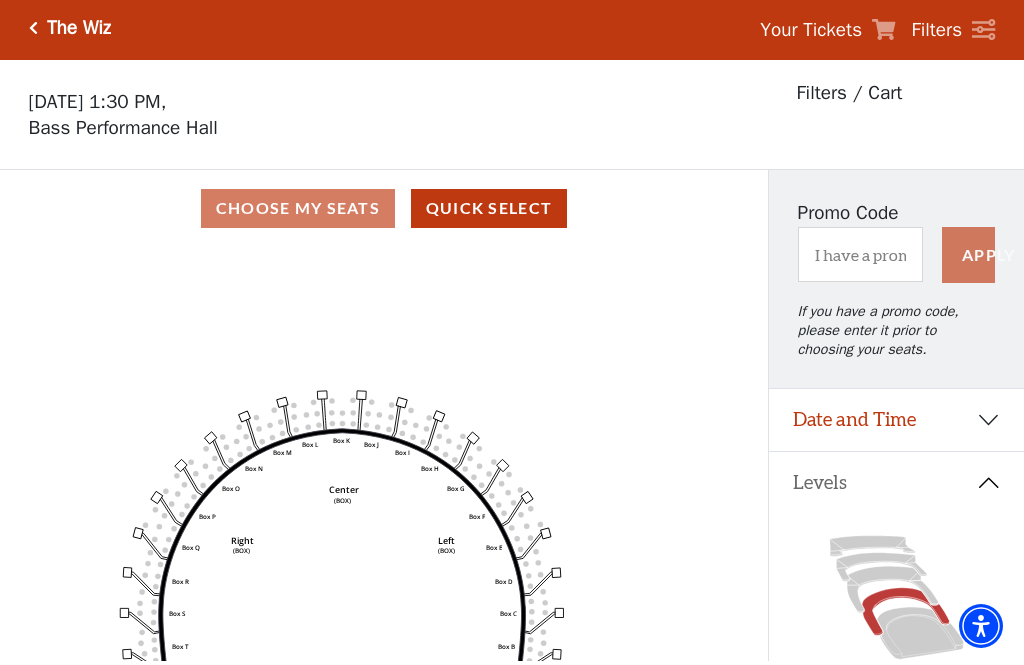 scroll, scrollTop: 5, scrollLeft: 0, axis: vertical 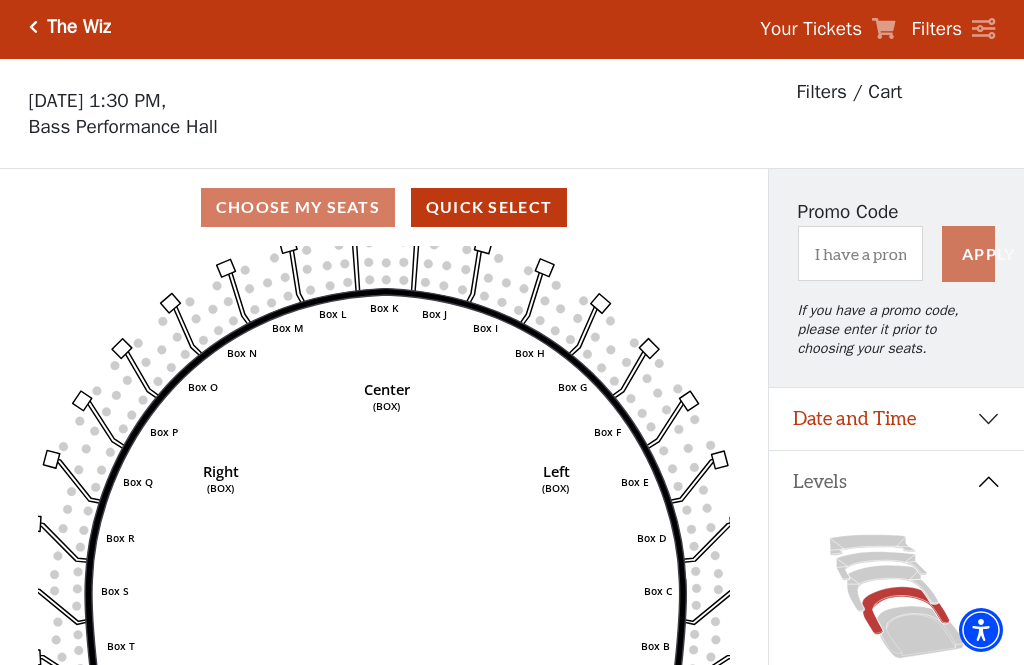 click on "Left   (BOX)   Right   (BOX)   Center   (BOX)   Box ZZ   Box U   Box T   Box S   Box R   Box Q   Box P   Box O   Box N   Box M   Box L   Box A   Box A   Box B   Box C   Box D   Box E   Box F   Box G   Box H   Box I   Box J   Box K" 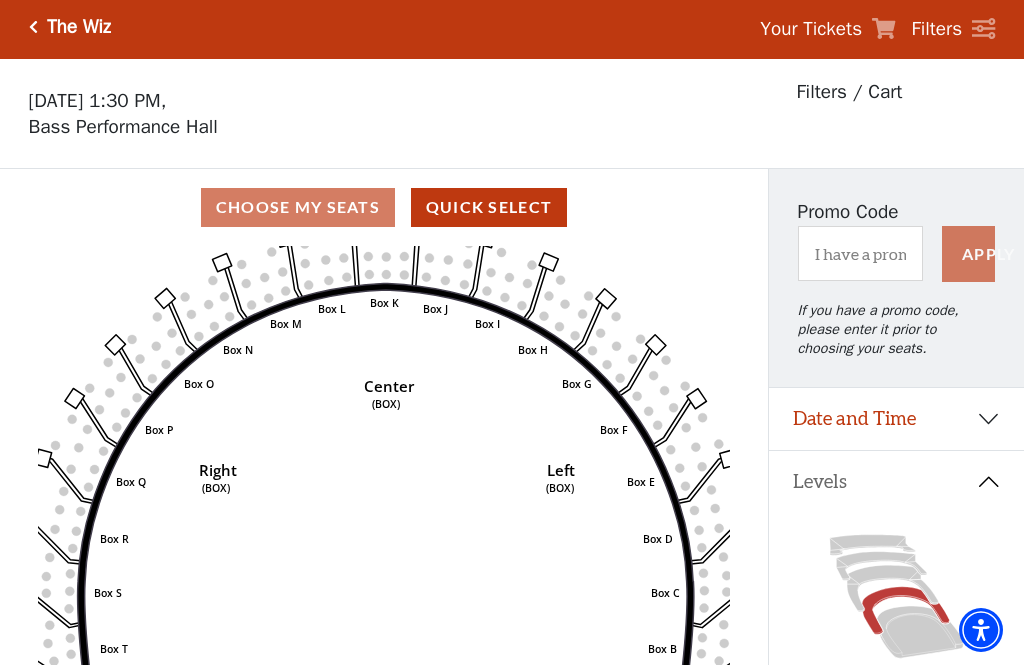 click on "Left   (BOX)   Right   (BOX)   Center   (BOX)   Box ZZ   Box U   Box T   Box S   Box R   Box Q   Box P   Box O   Box N   Box M   Box L   Box A   Box A   Box B   Box C   Box D   Box E   Box F   Box G   Box H   Box I   Box J   Box K" 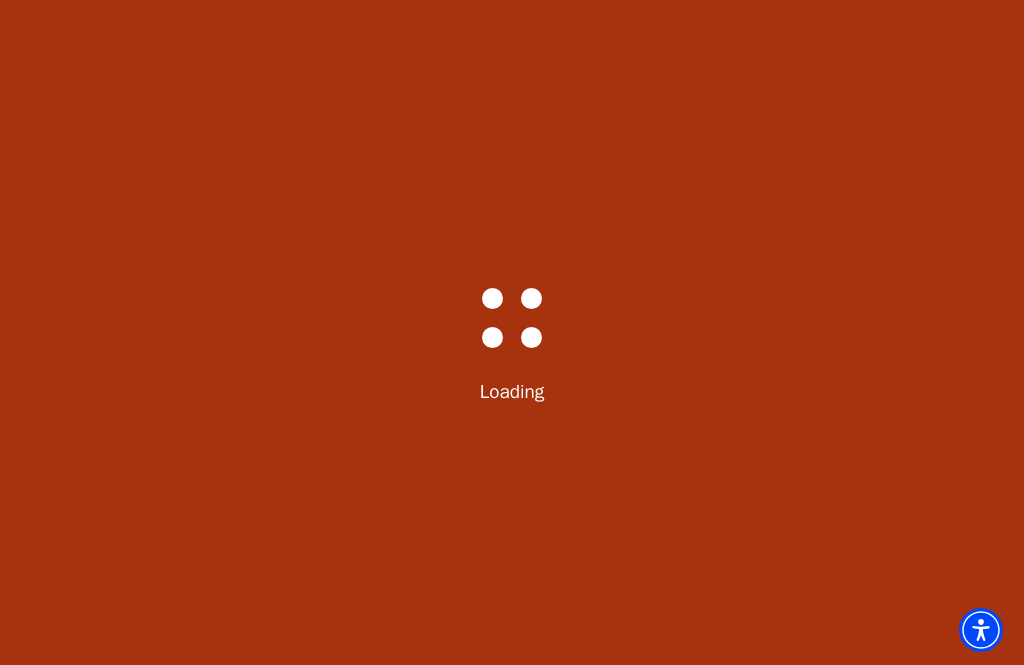 scroll, scrollTop: 0, scrollLeft: 0, axis: both 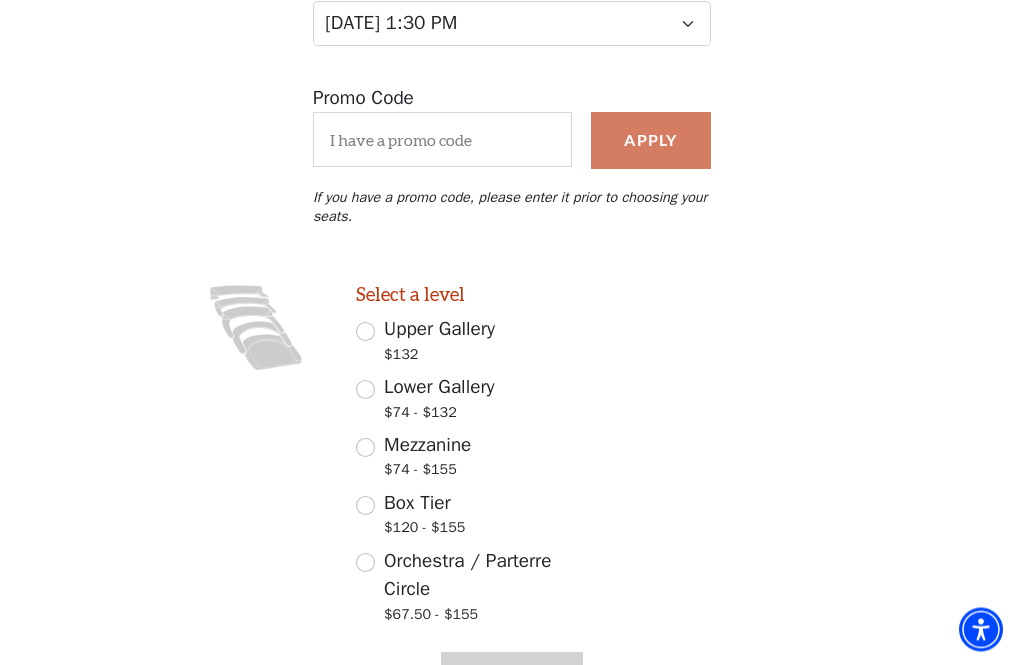 click on "Box Tier     $120 - $155" at bounding box center (365, 506) 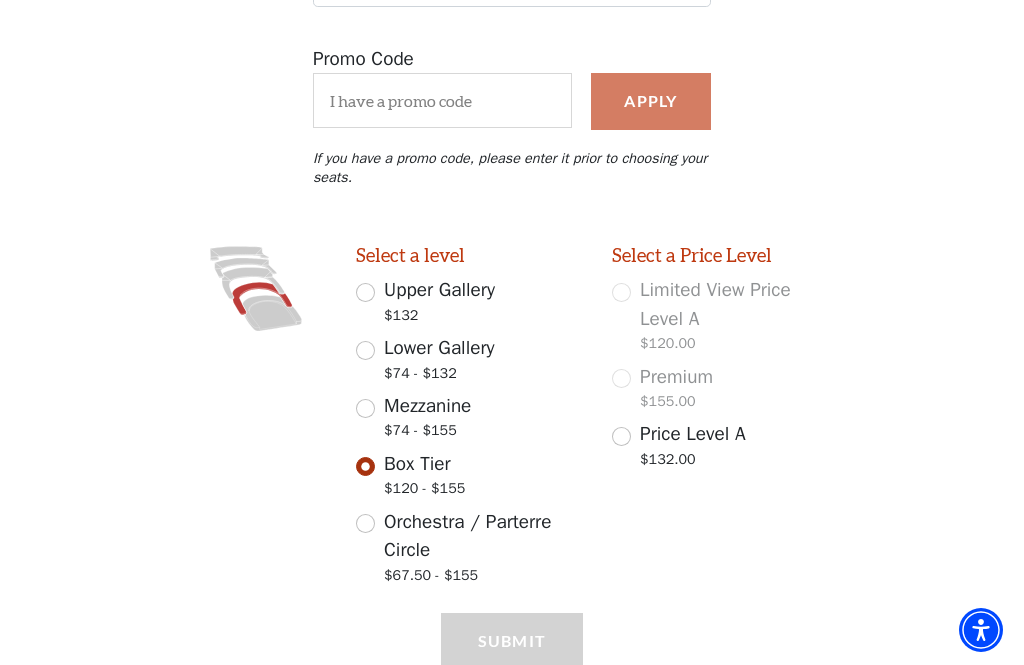 scroll, scrollTop: 360, scrollLeft: 0, axis: vertical 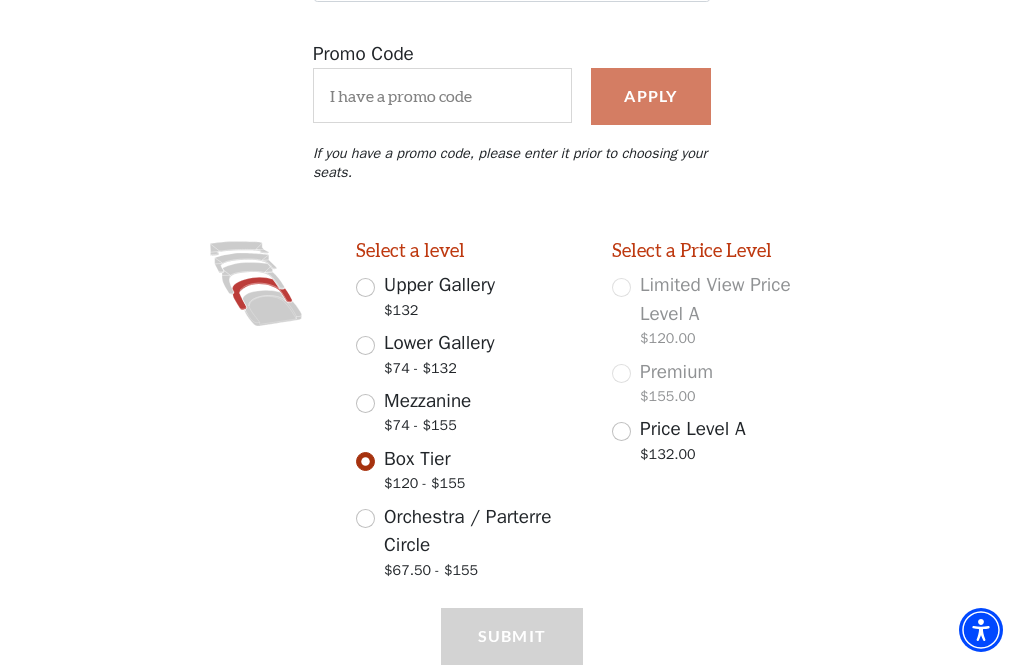 click on "Price Level A" at bounding box center [693, 429] 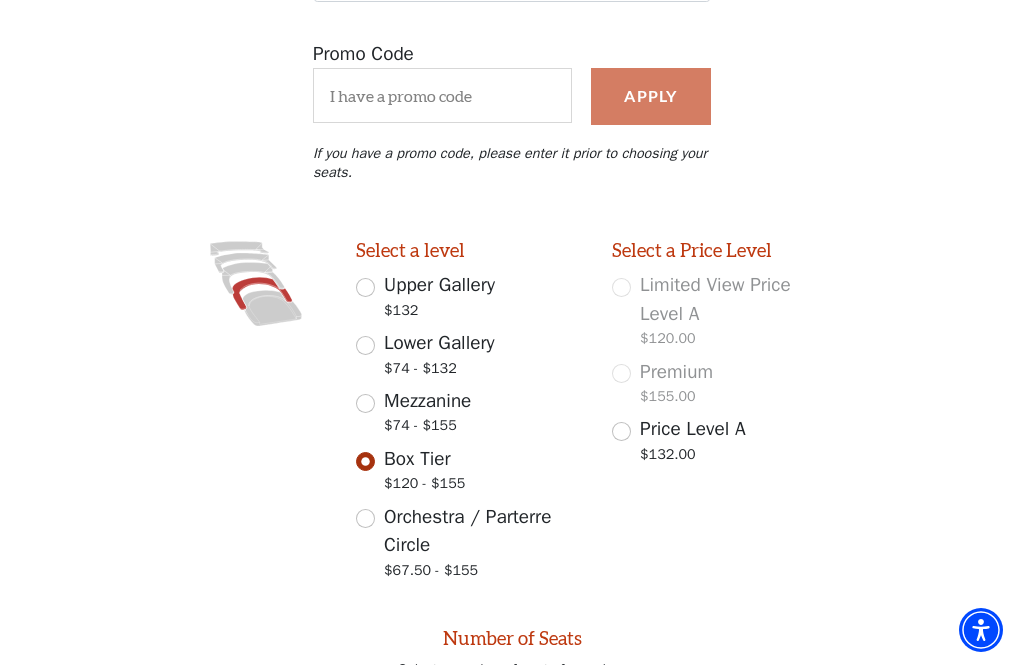 radio on "false" 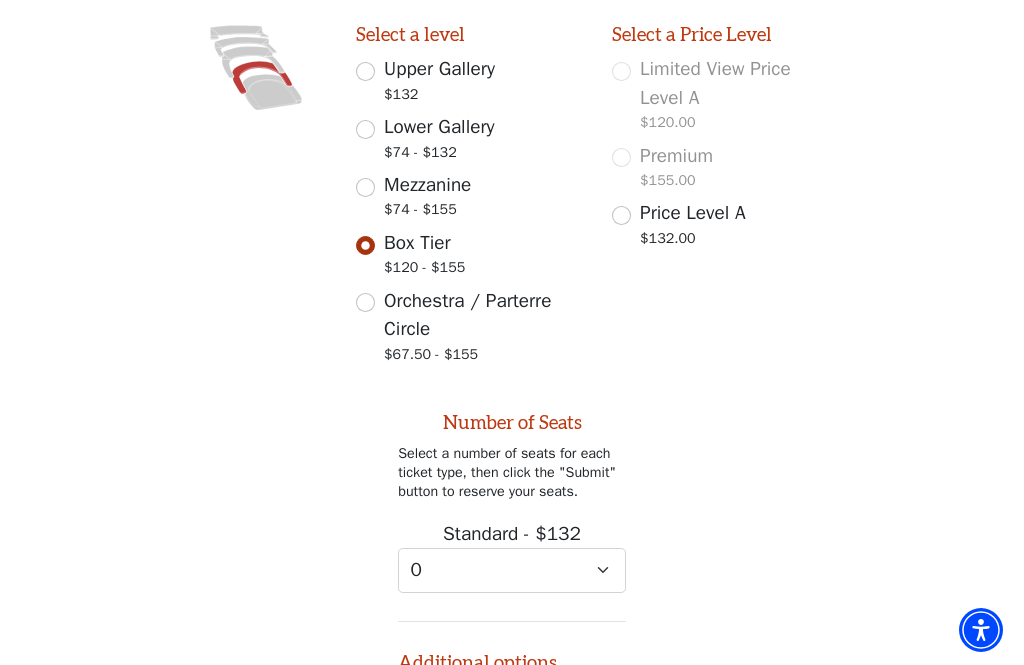 scroll, scrollTop: 893, scrollLeft: 0, axis: vertical 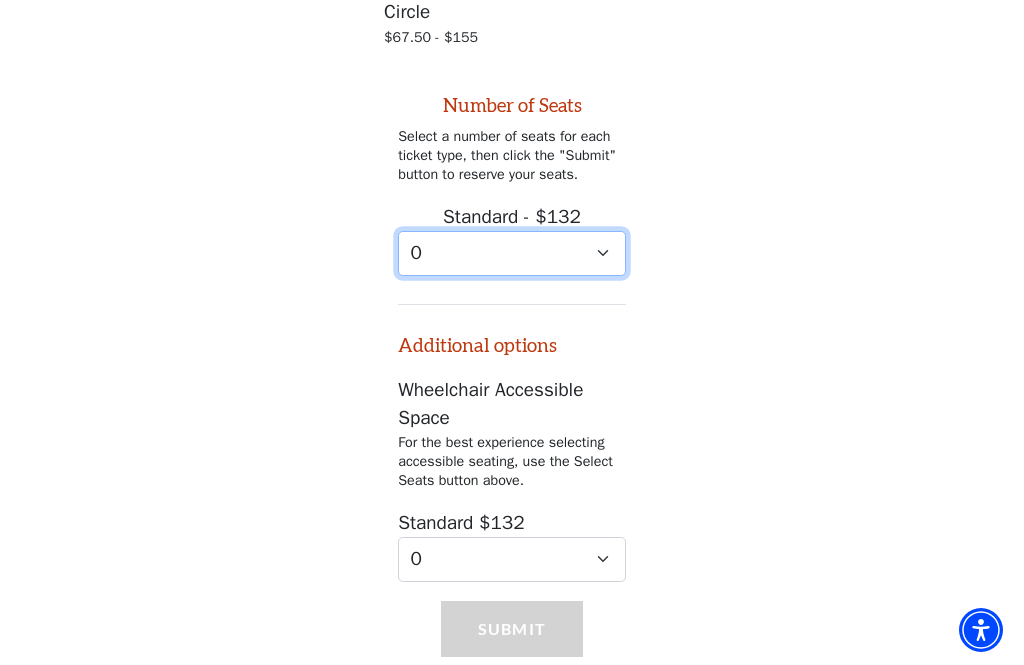 click on "0 1 2 3 4 5 6 7 8 9" at bounding box center (512, 253) 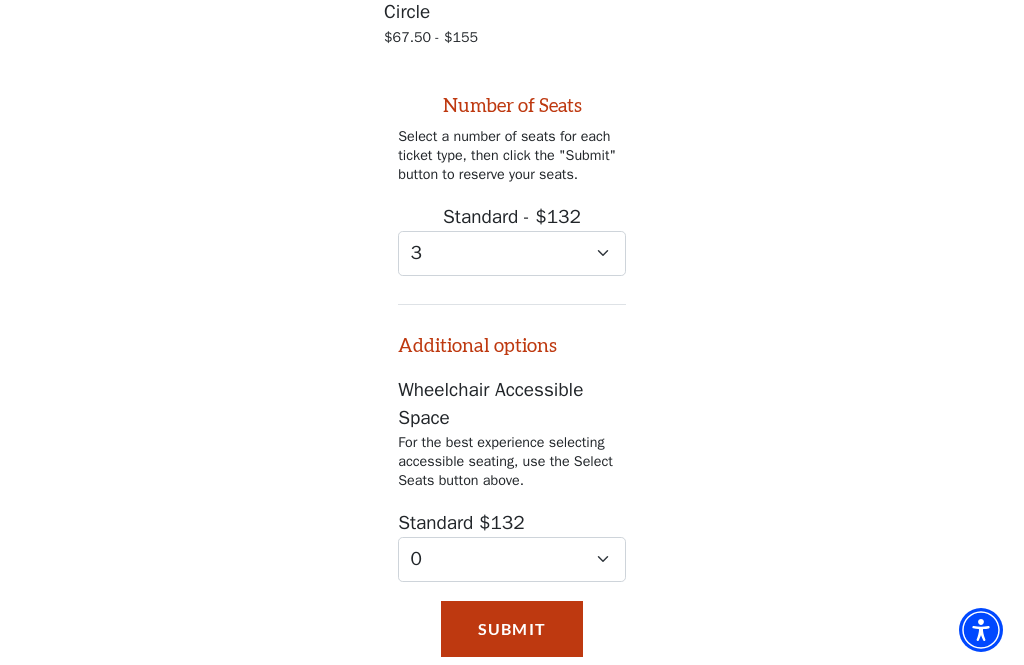 click on "Submit" at bounding box center [512, 629] 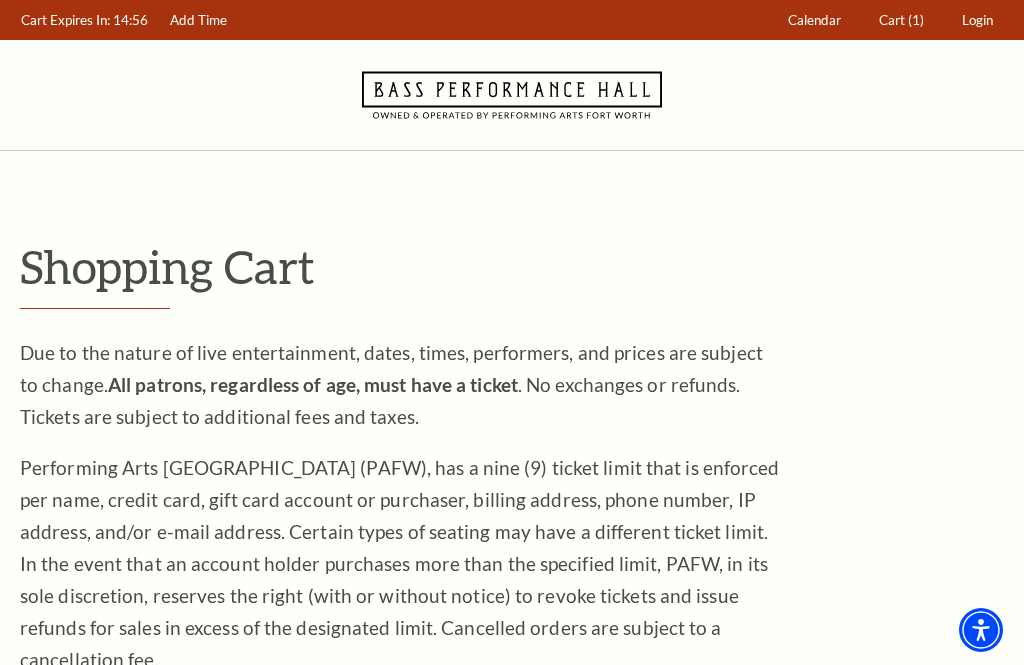 scroll, scrollTop: 0, scrollLeft: 0, axis: both 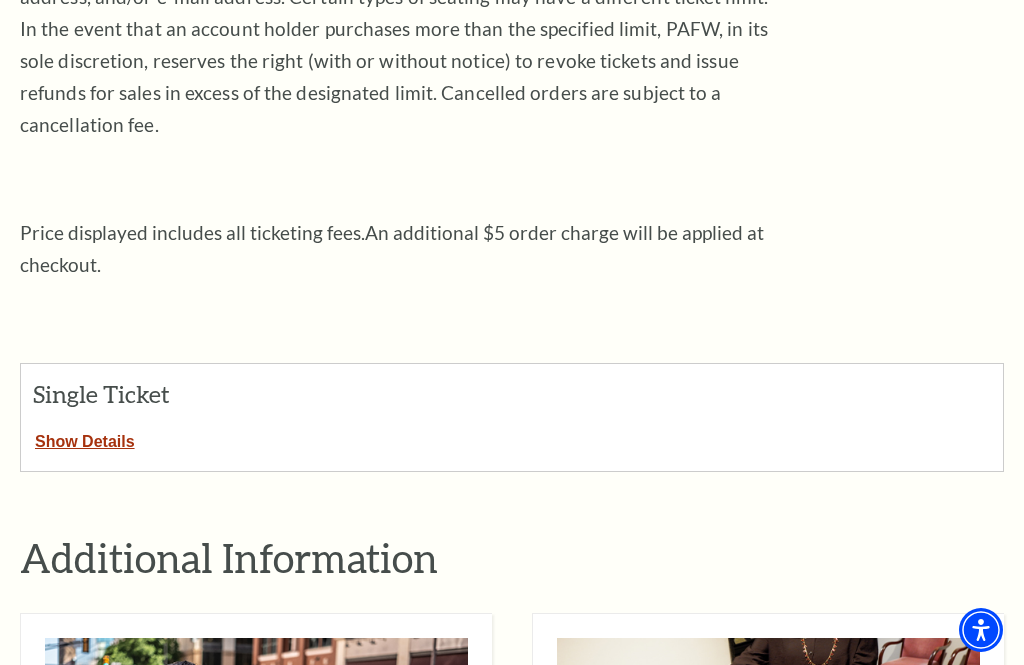 click on "Show Details" at bounding box center (85, 438) 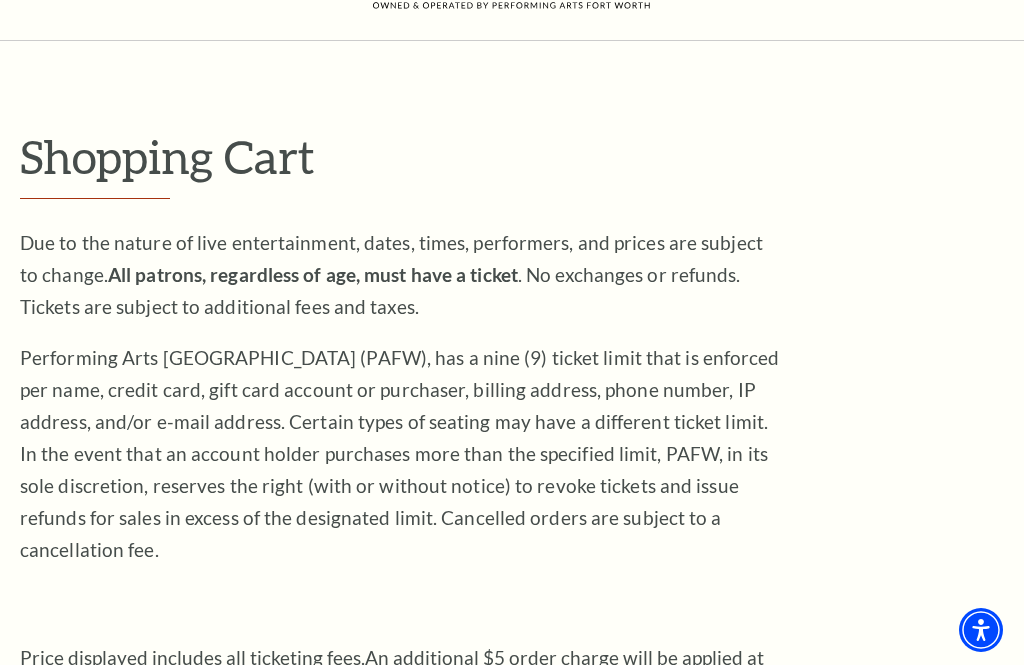 scroll, scrollTop: 0, scrollLeft: 0, axis: both 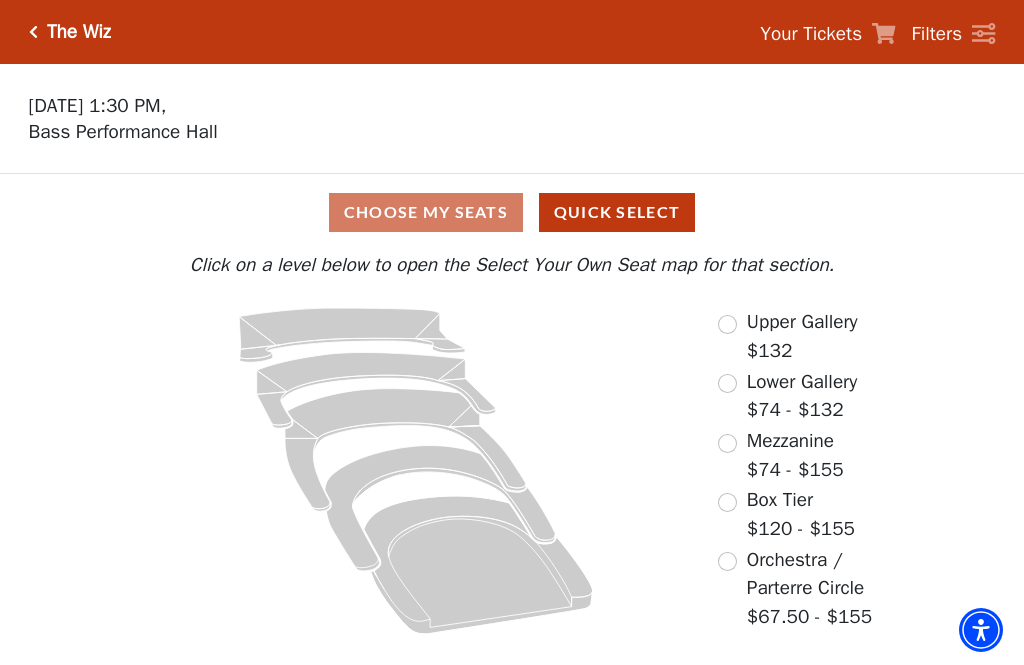 click at bounding box center (727, 502) 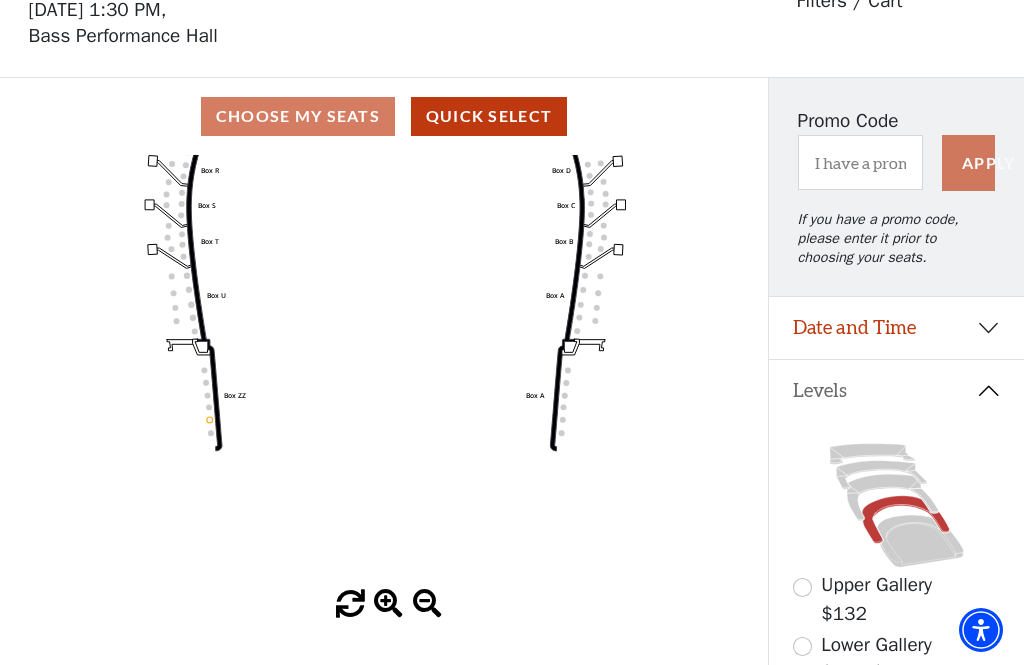 scroll, scrollTop: 91, scrollLeft: 0, axis: vertical 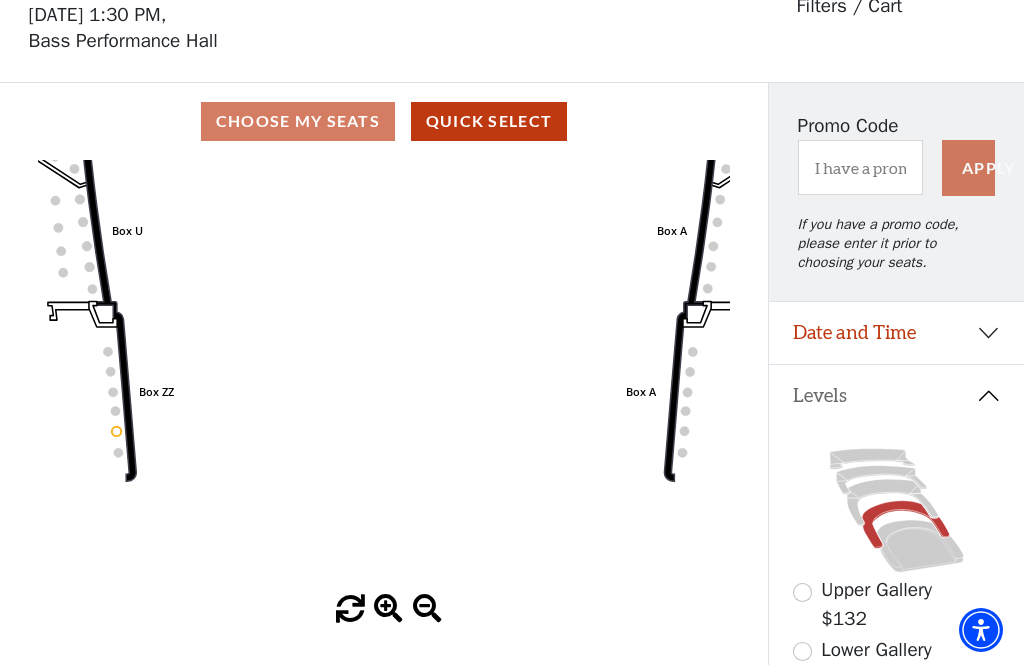 click on "Left   (BOX)   Right   (BOX)   Center   (BOX)   Box ZZ   Box U   Box T   Box S   Box R   Box Q   Box P   Box O   Box N   Box M   Box L   Box A   Box A   Box B   Box C   Box D   Box E   Box F   Box G   Box H   Box I   Box J   Box K" 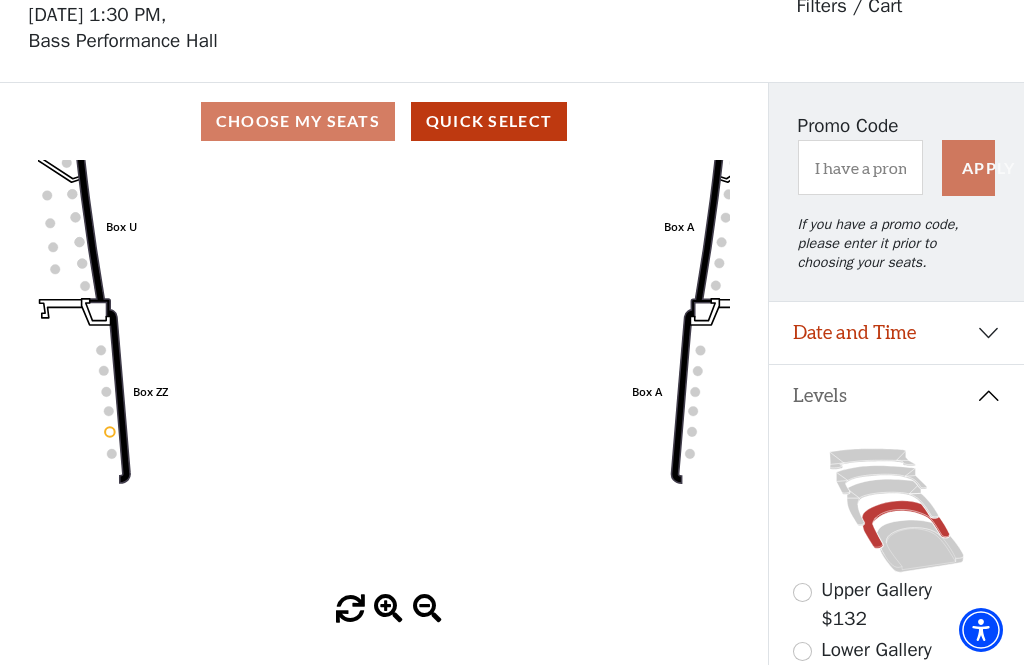 click on "Left   (BOX)   Right   (BOX)   Center   (BOX)   Box ZZ   Box U   Box T   Box S   Box R   Box Q   Box P   Box O   Box N   Box M   Box L   Box A   Box A   Box B   Box C   Box D   Box E   Box F   Box G   Box H   Box I   Box J   Box K" 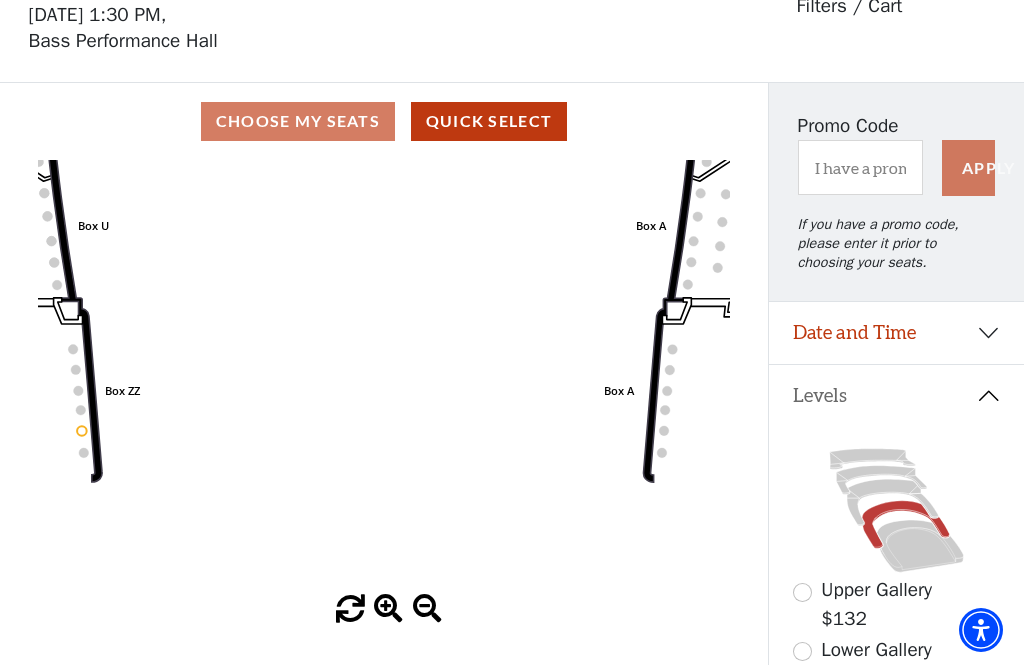 click on "Left   (BOX)   Right   (BOX)   Center   (BOX)   Box ZZ   Box U   Box T   Box S   Box R   Box Q   Box P   Box O   Box N   Box M   Box L   Box A   Box A   Box B   Box C   Box D   Box E   Box F   Box G   Box H   Box I   Box J   Box K" 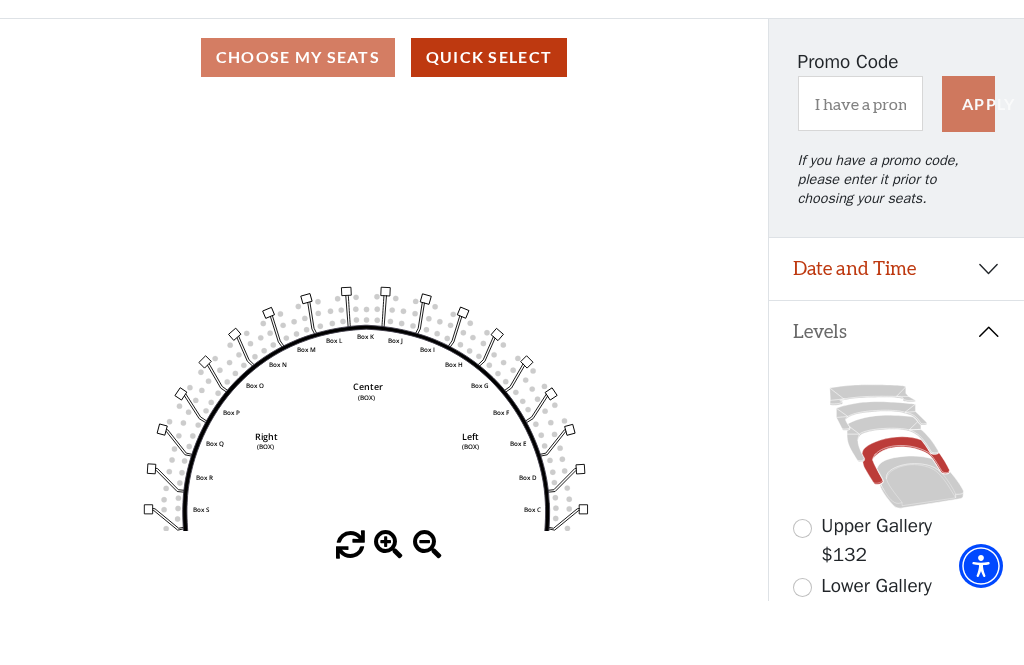 scroll, scrollTop: 155, scrollLeft: 0, axis: vertical 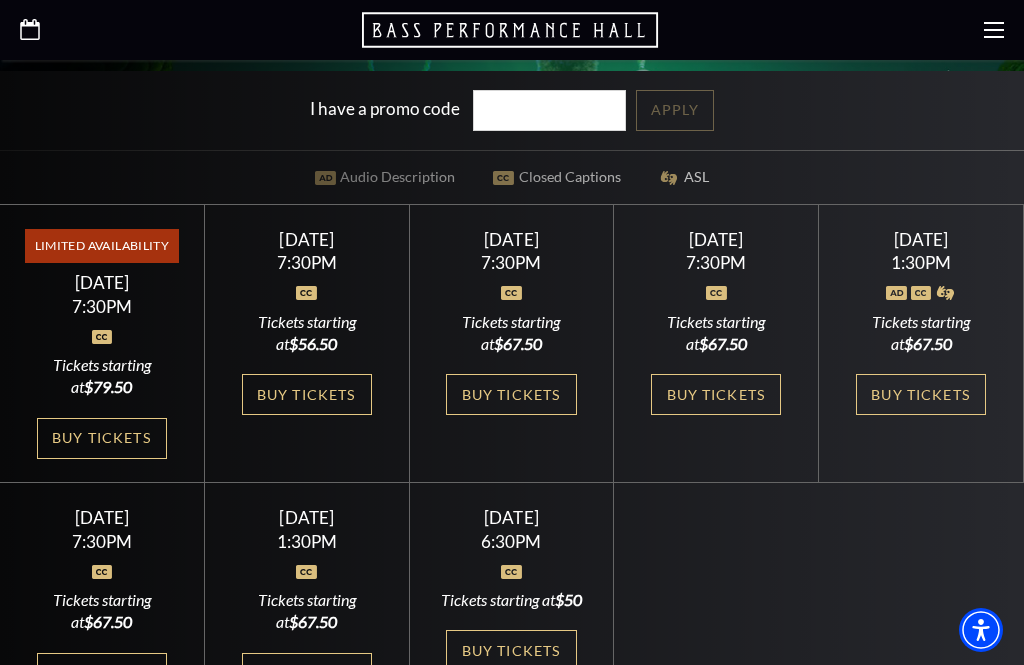 click on "Buy Tickets" at bounding box center (307, 394) 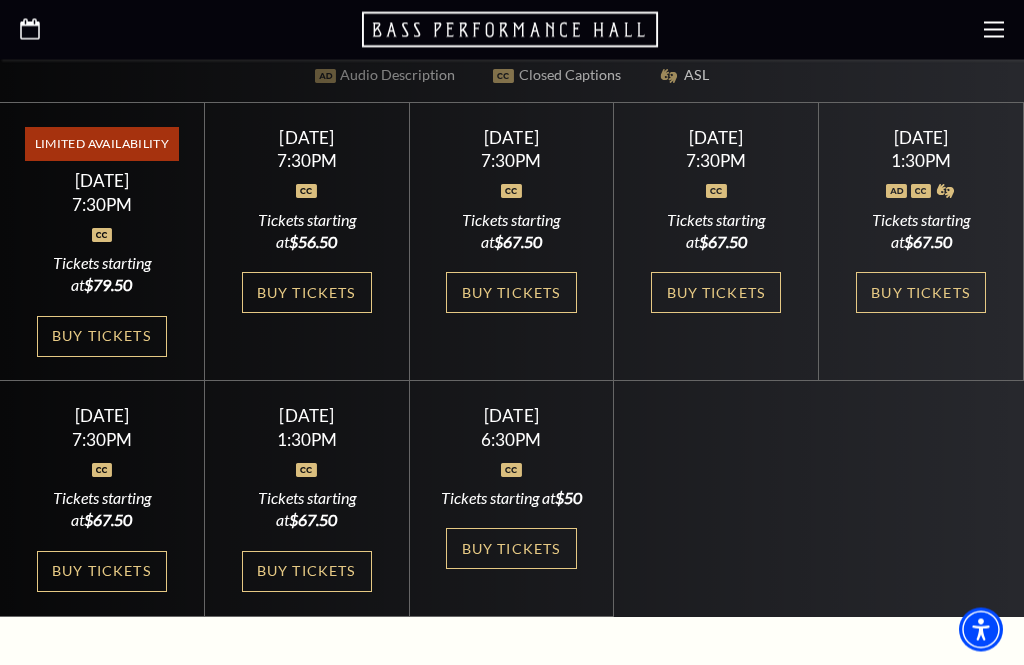 scroll, scrollTop: 688, scrollLeft: 0, axis: vertical 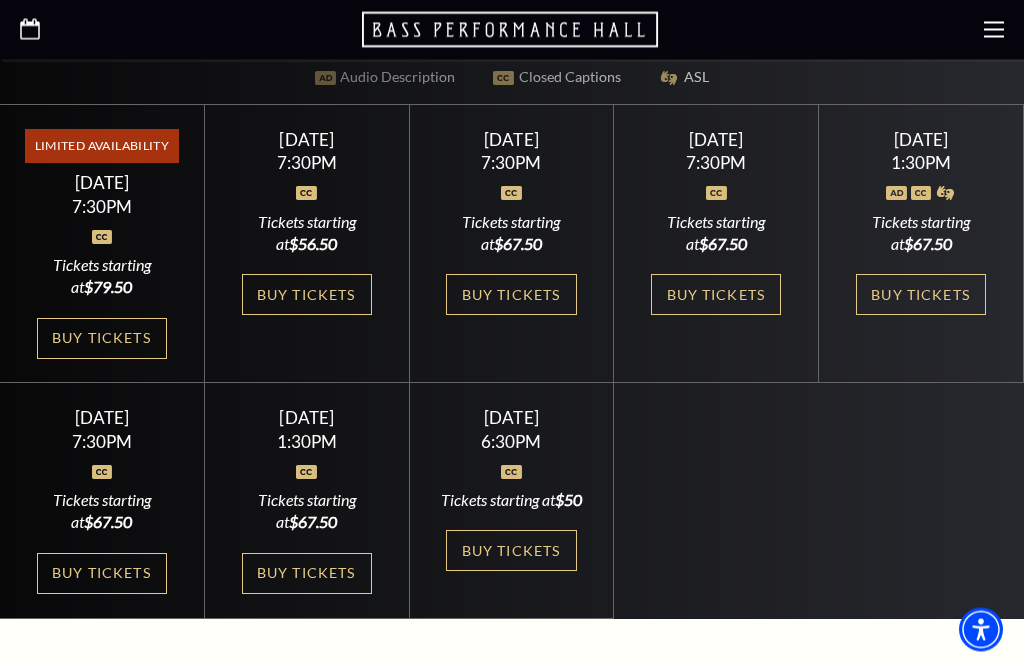 click on "Buy Tickets" at bounding box center [511, 295] 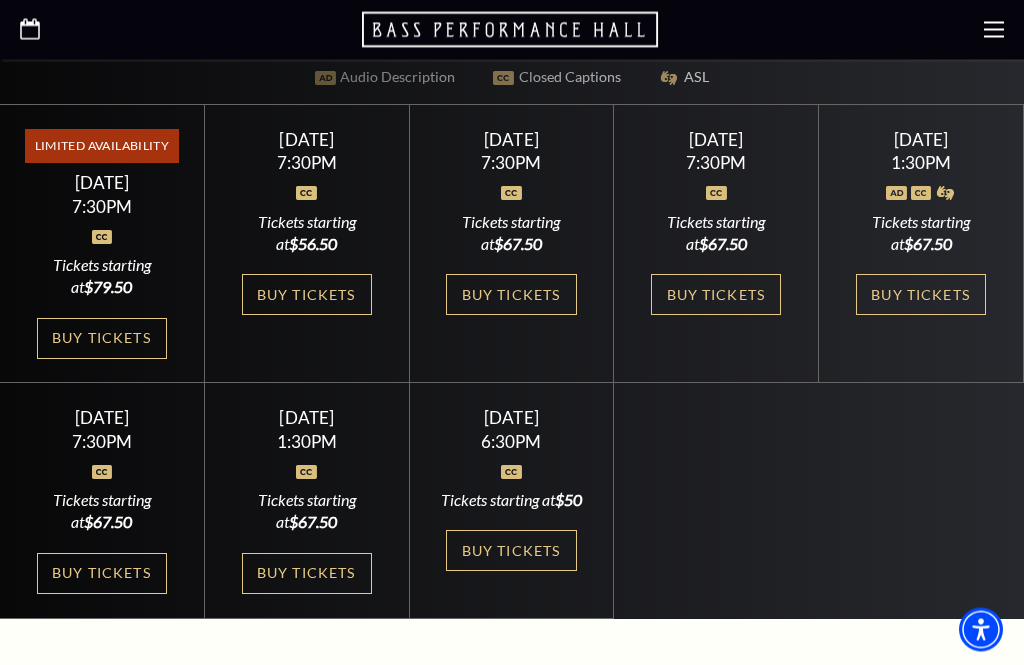 scroll, scrollTop: 753, scrollLeft: 0, axis: vertical 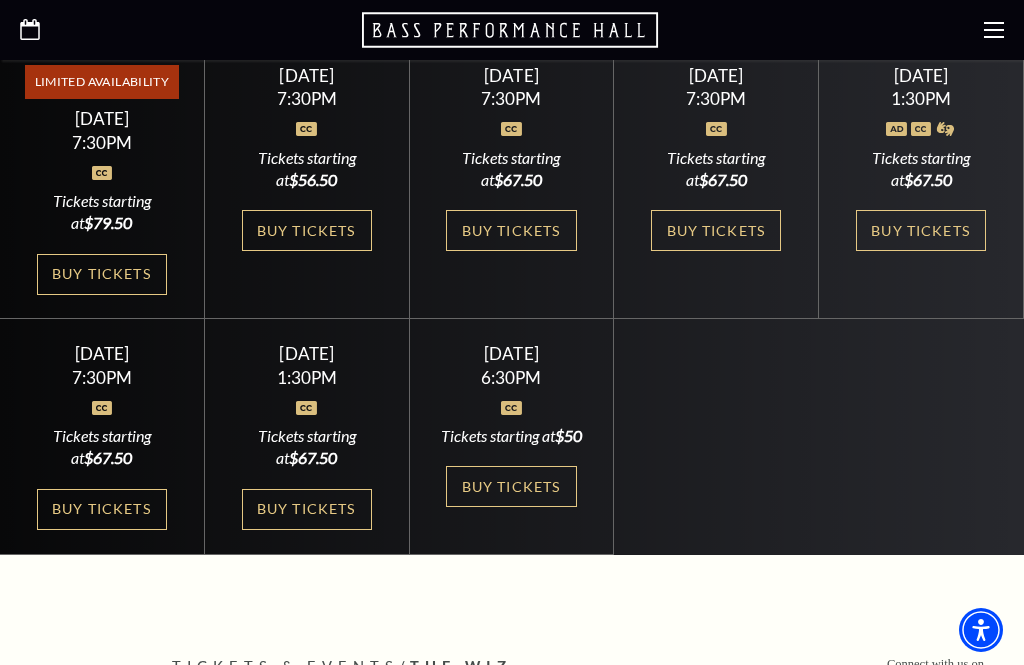 click on "Buy Tickets" at bounding box center (511, 486) 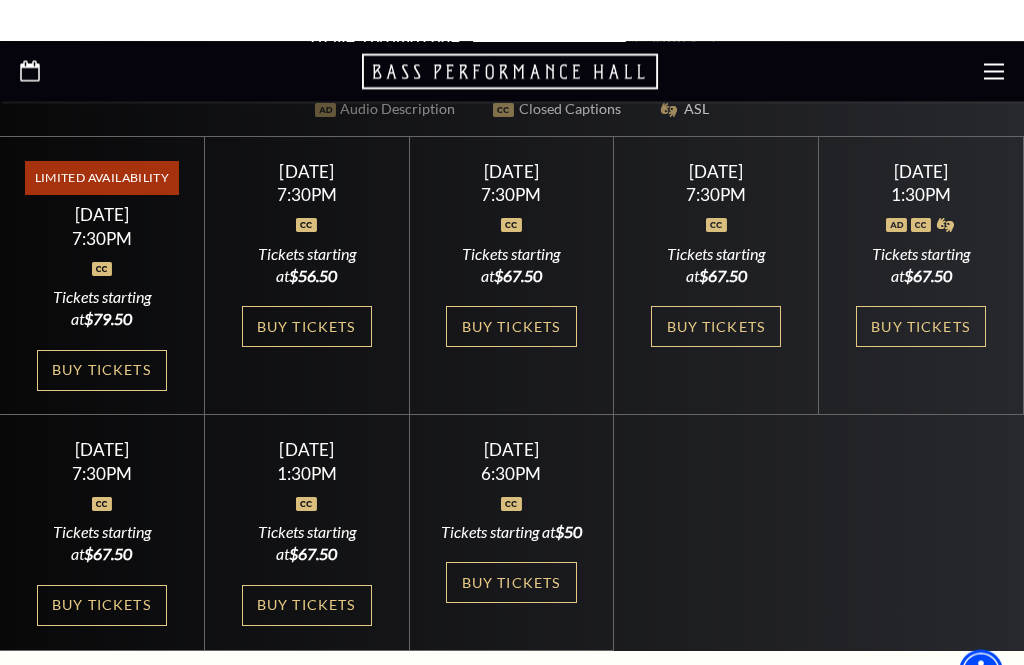 scroll, scrollTop: 656, scrollLeft: 0, axis: vertical 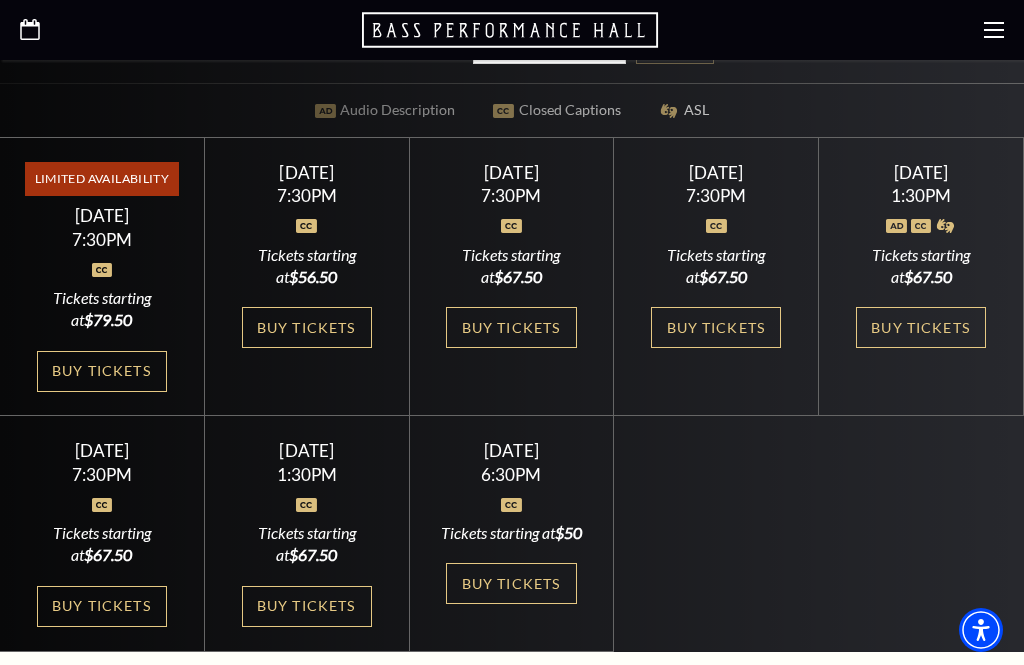 click on "Buy Tickets" at bounding box center [307, 606] 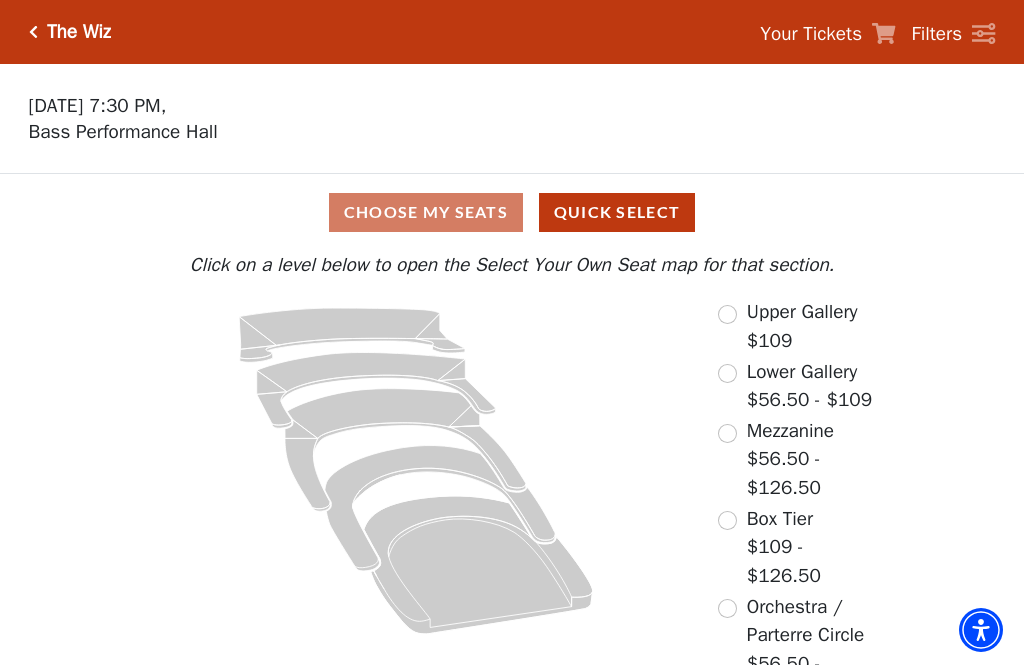 scroll, scrollTop: 0, scrollLeft: 0, axis: both 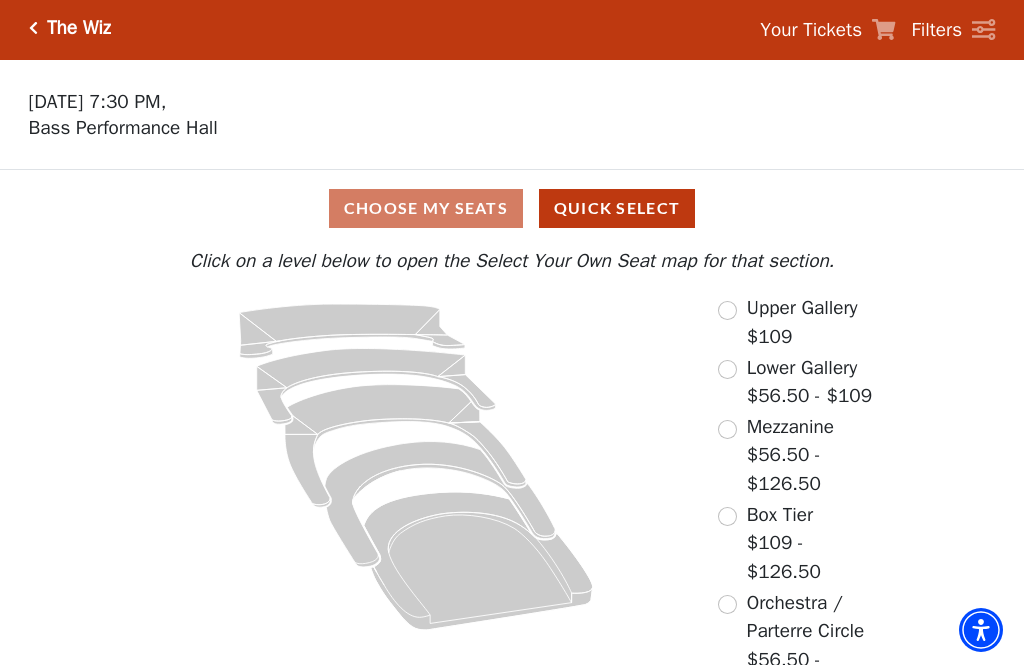 click at bounding box center [727, 516] 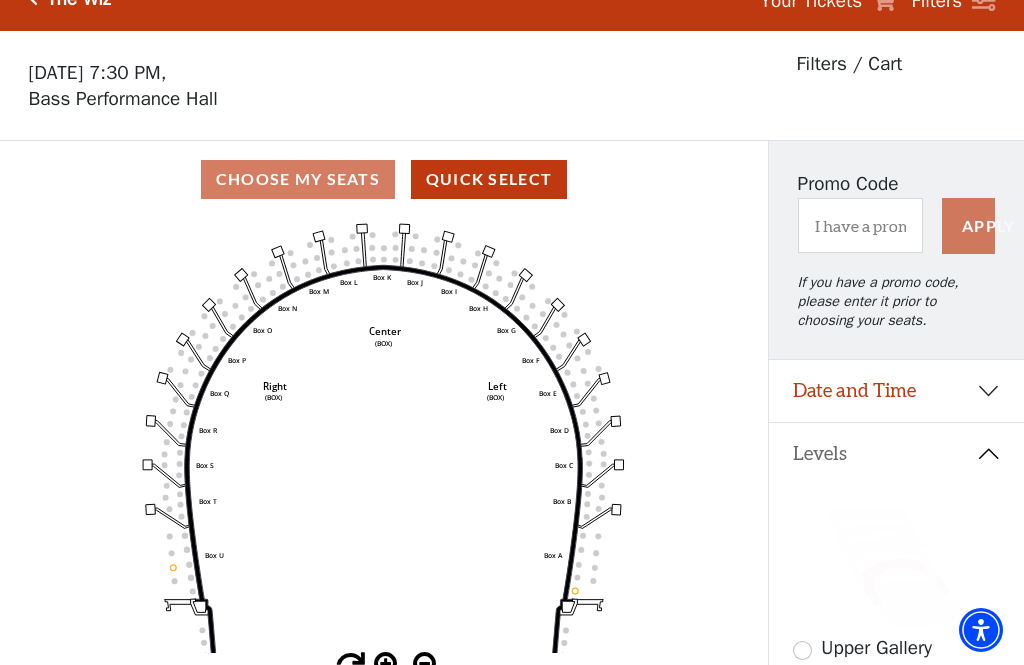 scroll, scrollTop: 93, scrollLeft: 0, axis: vertical 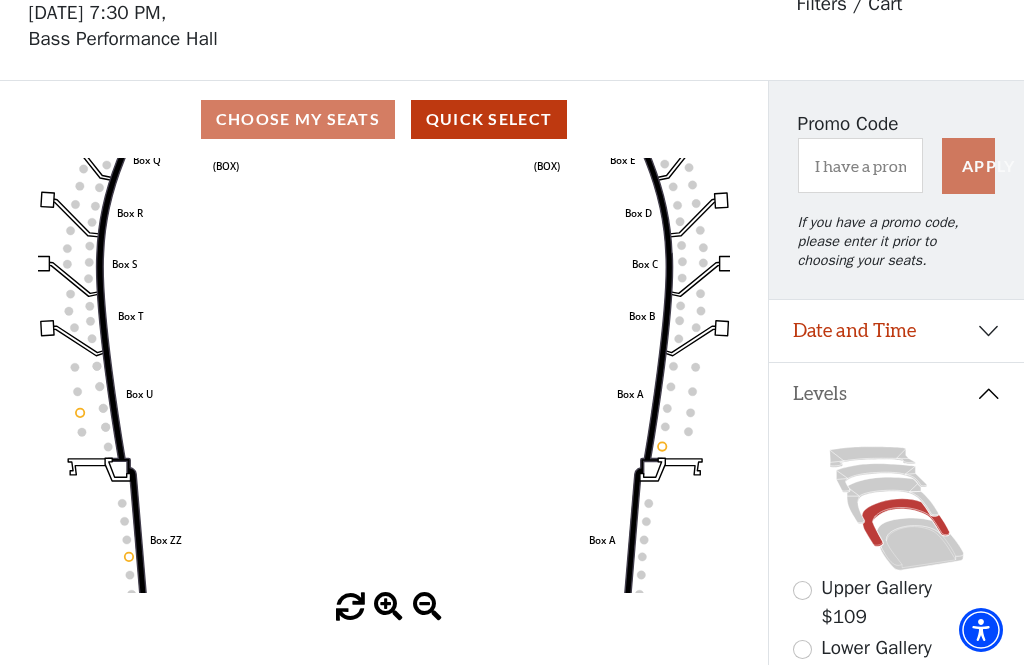 click on "Left   (BOX)   Right   (BOX)   Center   (BOX)   Box ZZ   Box U   Box T   Box S   Box R   Box Q   Box P   Box O   Box N   Box M   Box L   Box A   Box A   Box B   Box C   Box D   Box E   Box F   Box G   Box H   Box I   Box J   Box K" 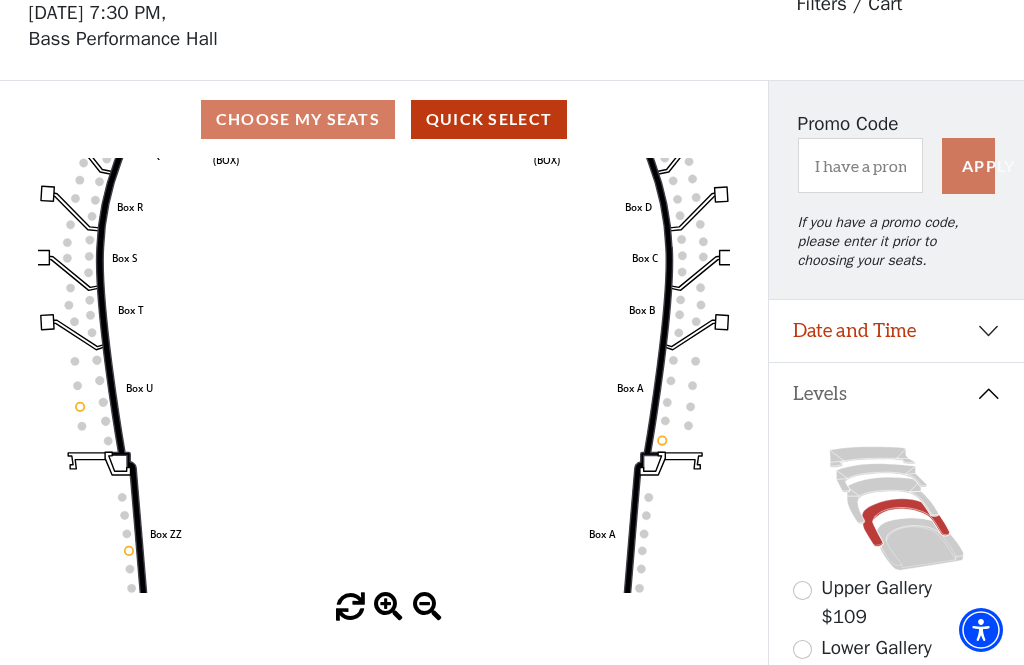 click on "Left   (BOX)   Right   (BOX)   Center   (BOX)   Box ZZ   Box U   Box T   Box S   Box R   Box Q   Box P   Box O   Box N   Box M   Box L   Box A   Box A   Box B   Box C   Box D   Box E   Box F   Box G   Box H   Box I   Box J   Box K" 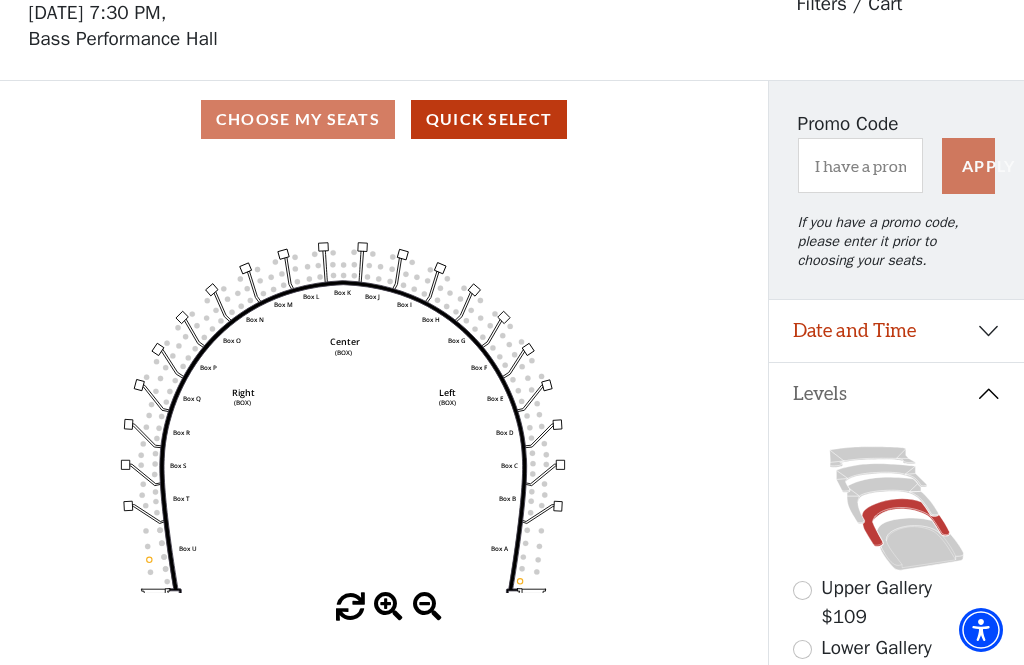 click on "Left   (BOX)   Right   (BOX)   Center   (BOX)   Box ZZ   Box U   Box T   Box S   Box R   Box Q   Box P   Box O   Box N   Box M   Box L   Box A   Box A   Box B   Box C   Box D   Box E   Box F   Box G   Box H   Box I   Box J   Box K" 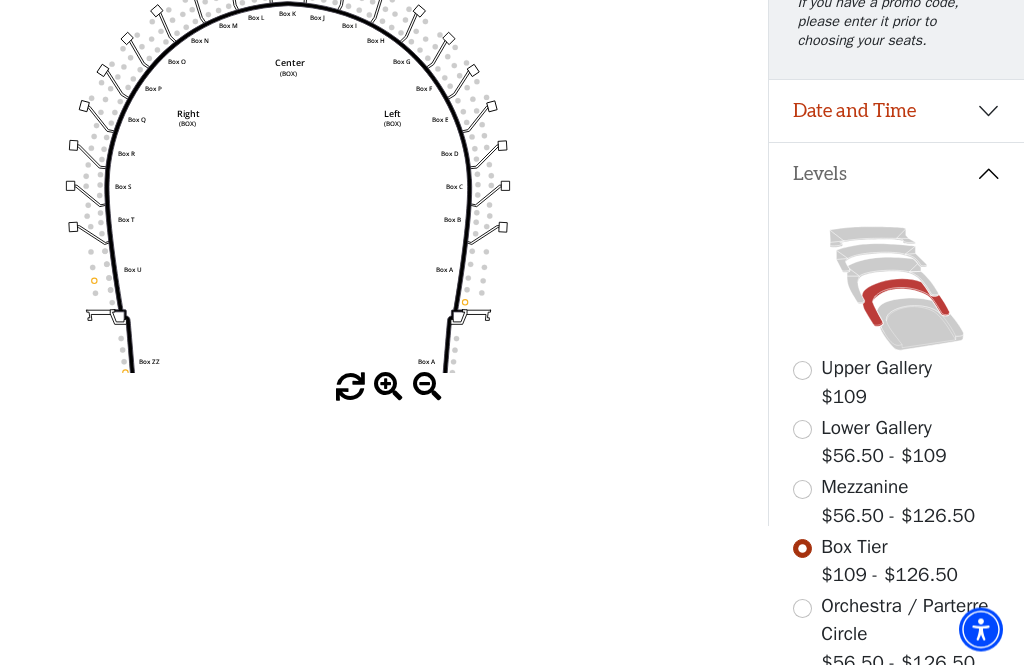 scroll, scrollTop: 313, scrollLeft: 0, axis: vertical 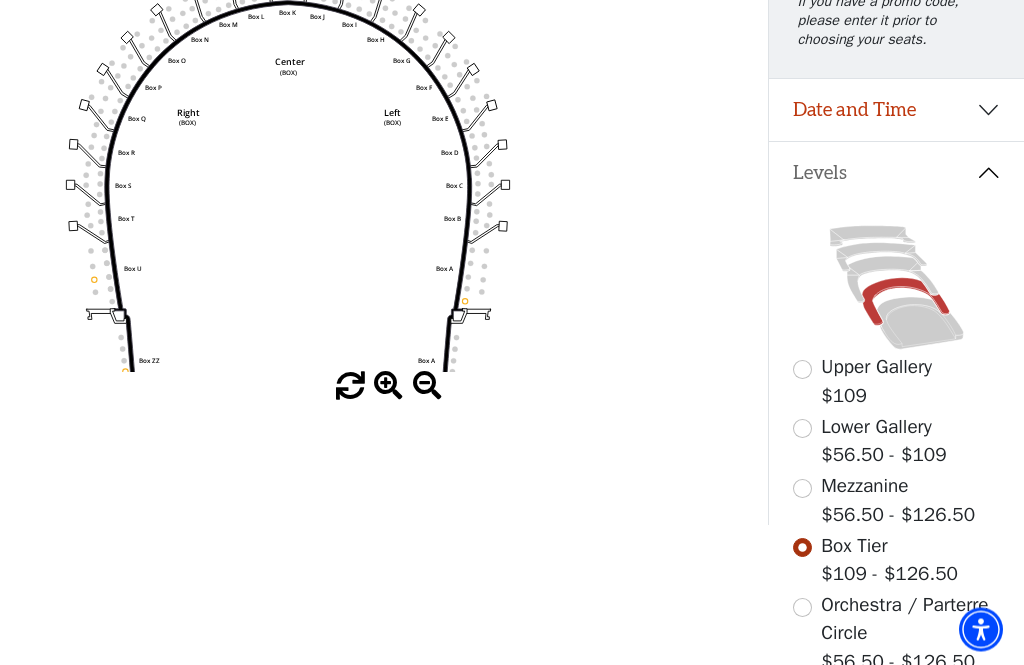 click at bounding box center (802, 608) 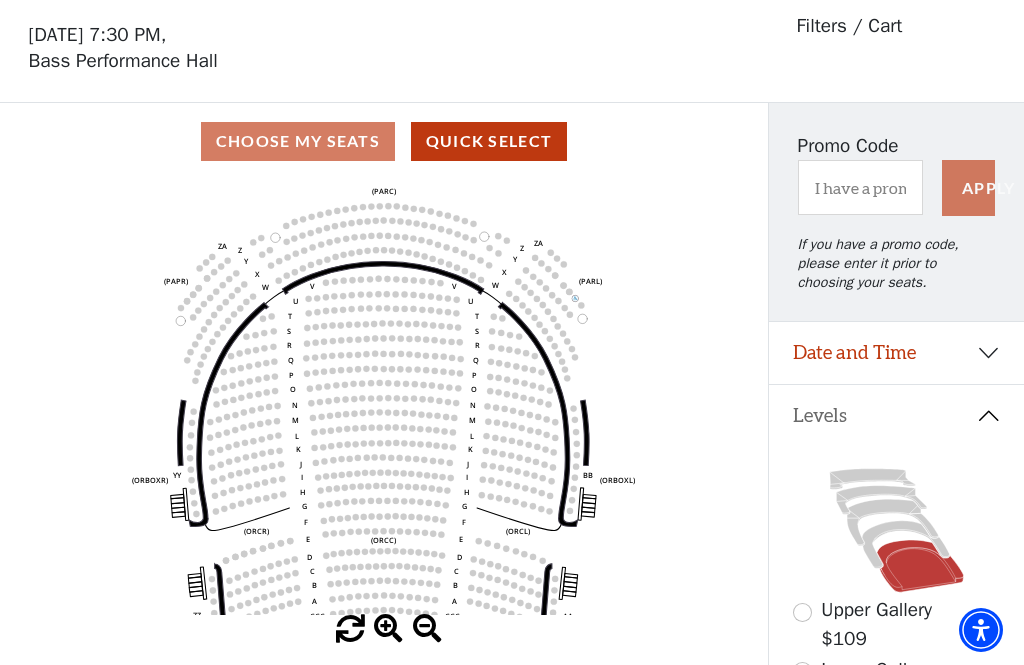 scroll, scrollTop: 93, scrollLeft: 0, axis: vertical 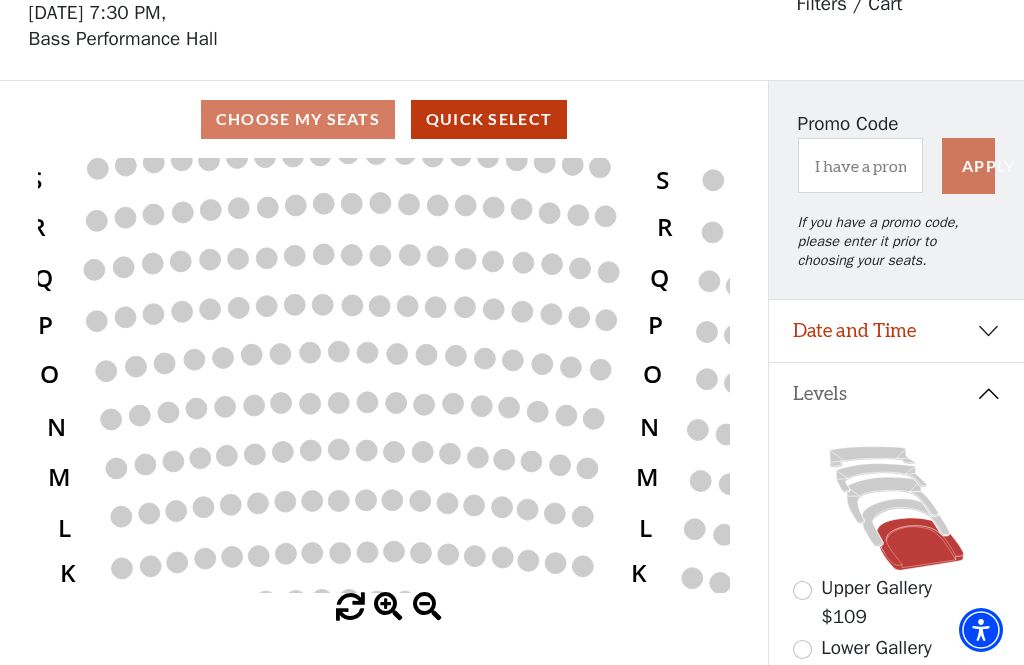 click 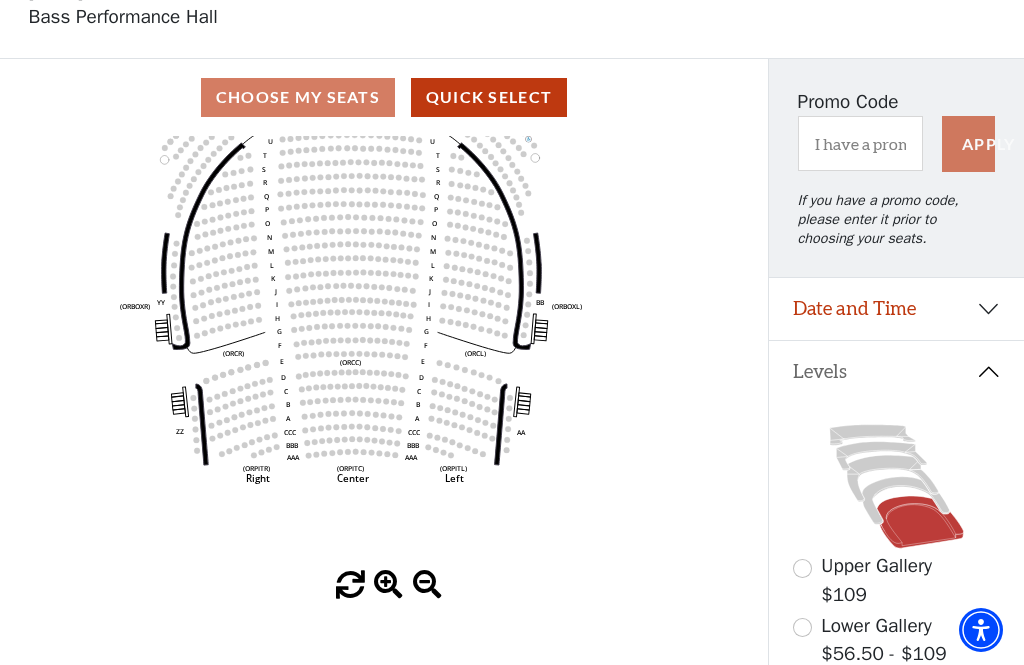 scroll, scrollTop: 138, scrollLeft: 0, axis: vertical 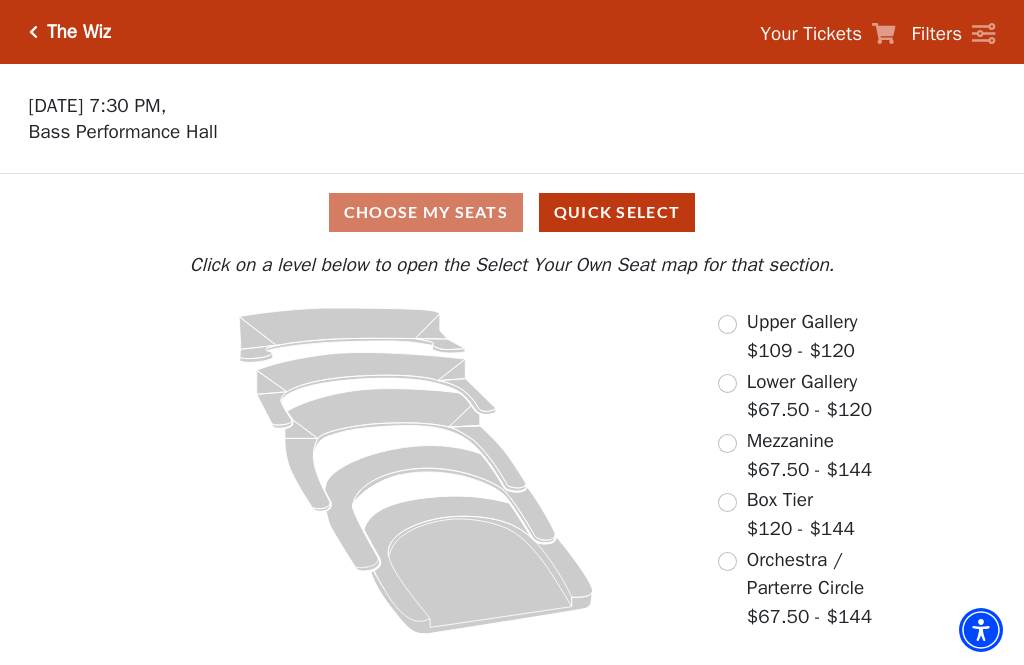 click on "Box Tier $120 - $144" at bounding box center [786, 514] 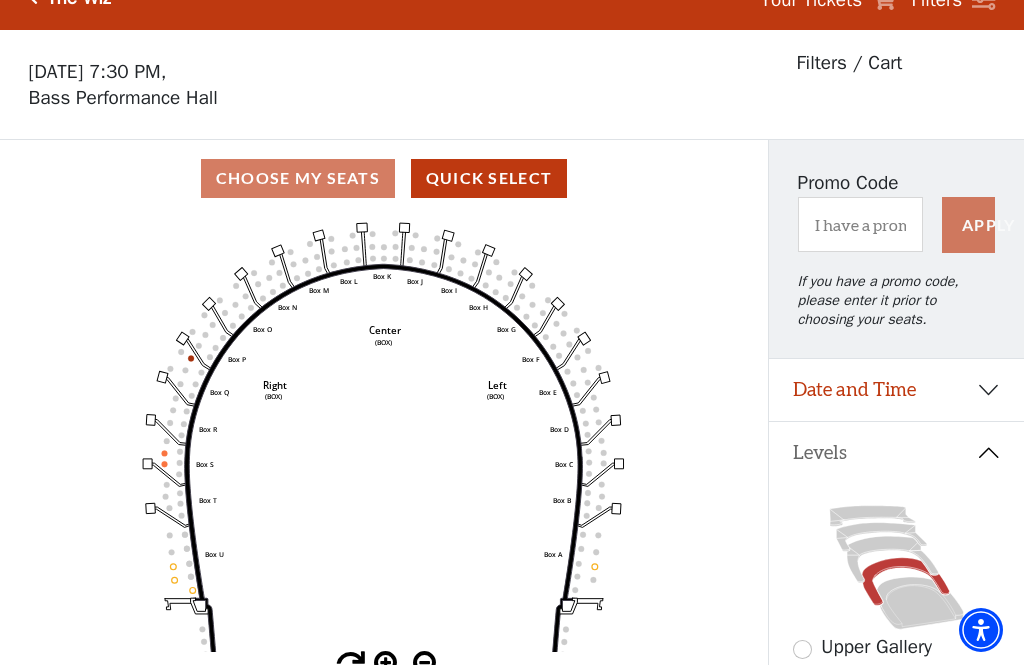 scroll, scrollTop: 93, scrollLeft: 0, axis: vertical 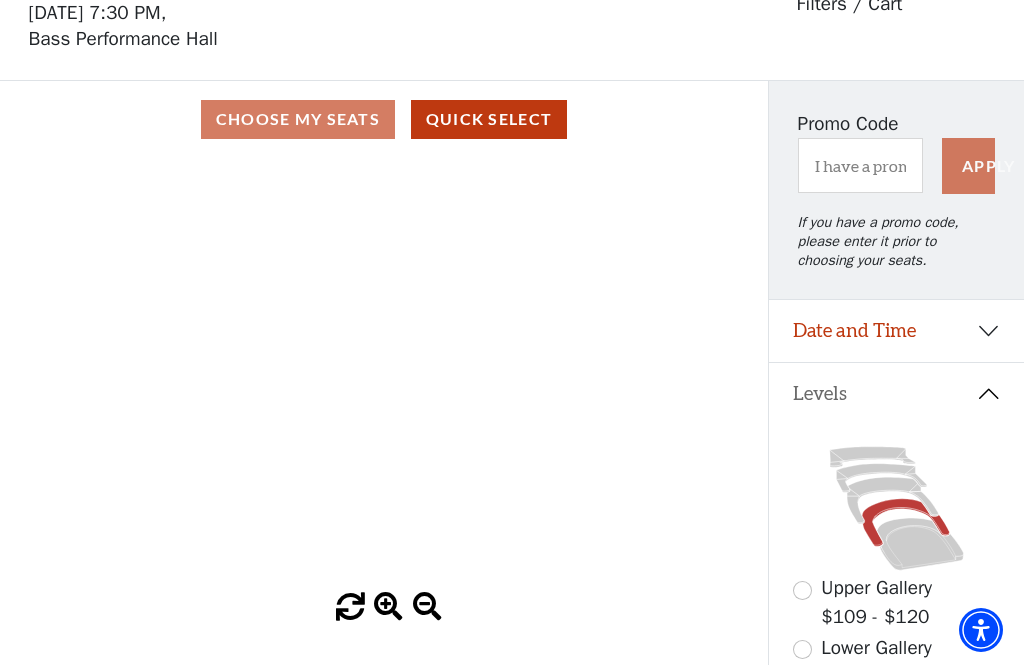 click on "Choose My Seats
Quick Select" at bounding box center [384, 119] 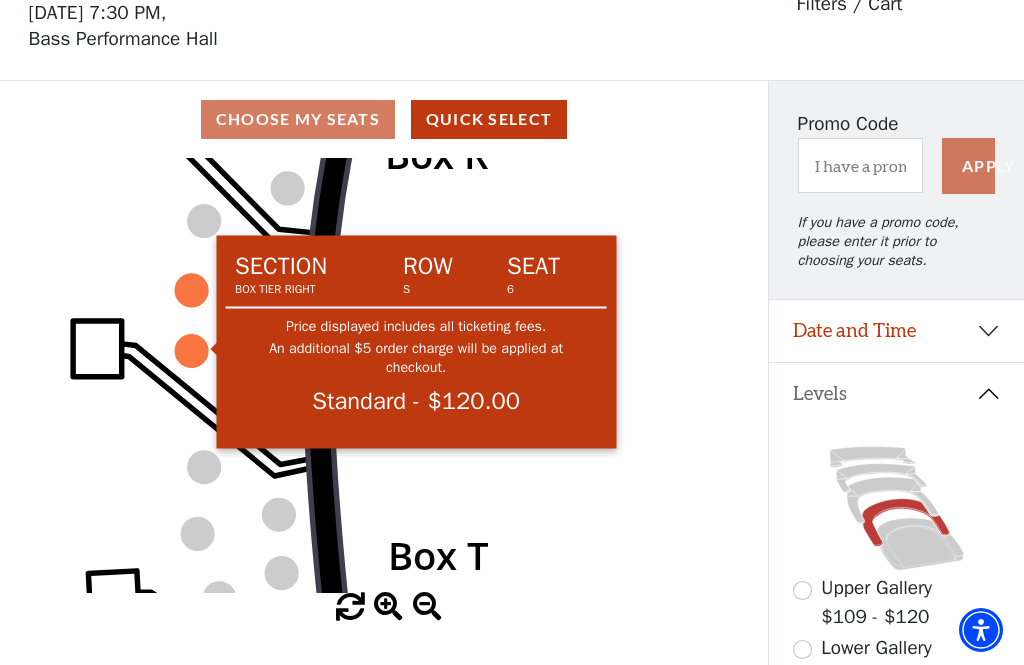 click 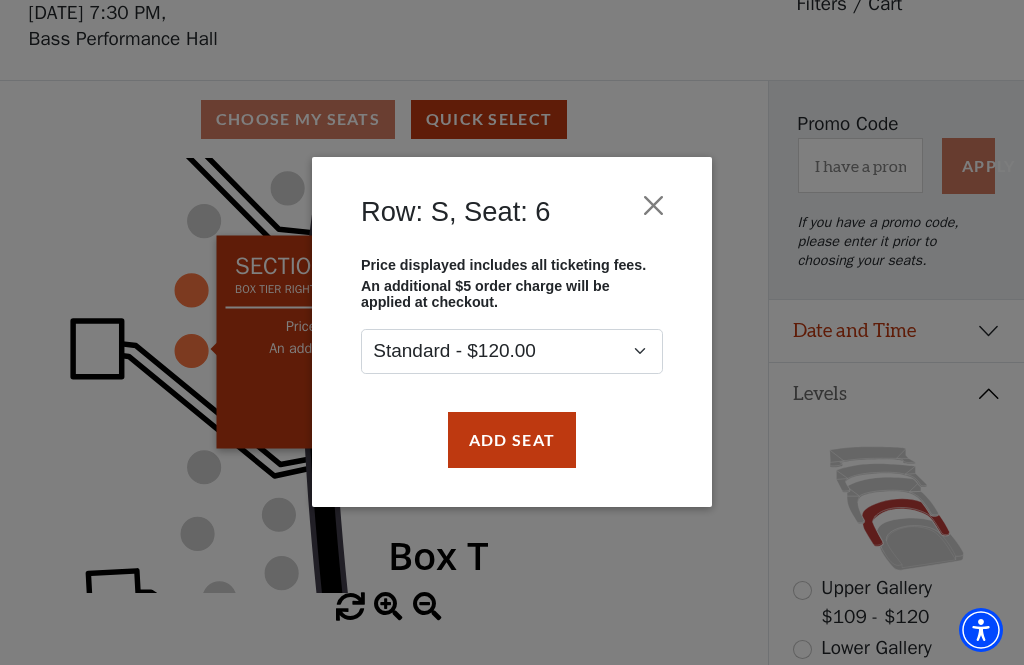 click at bounding box center (654, 206) 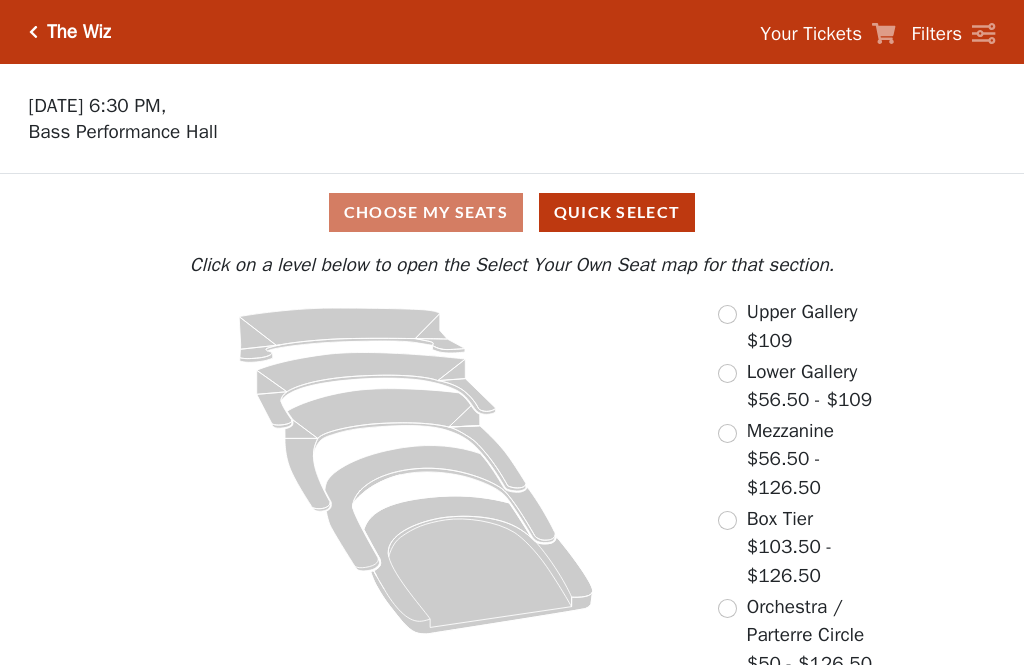 scroll, scrollTop: 0, scrollLeft: 0, axis: both 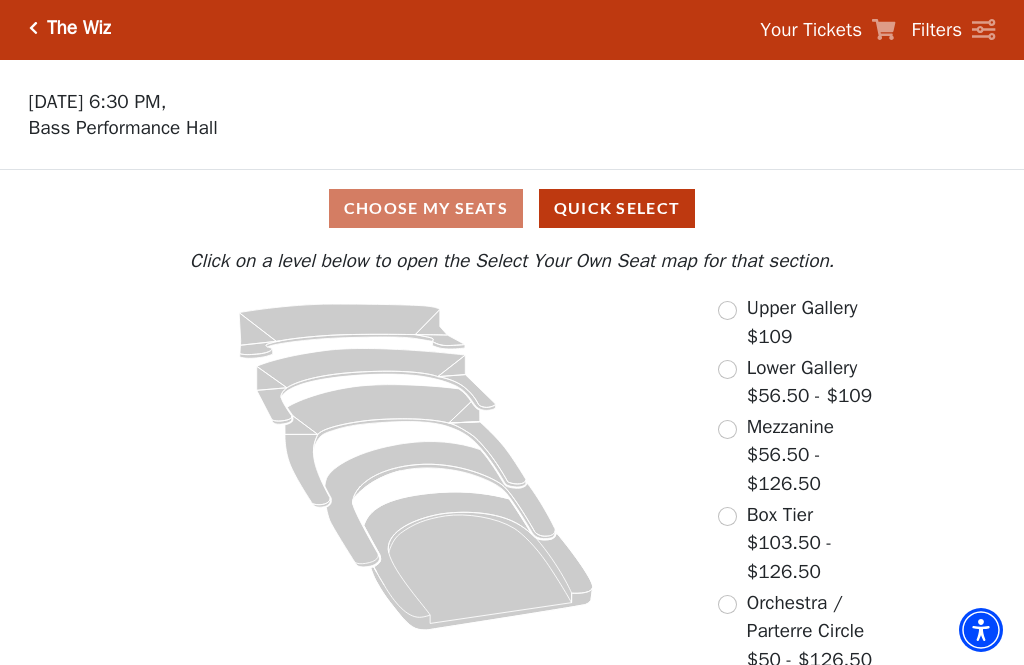 click at bounding box center [727, 516] 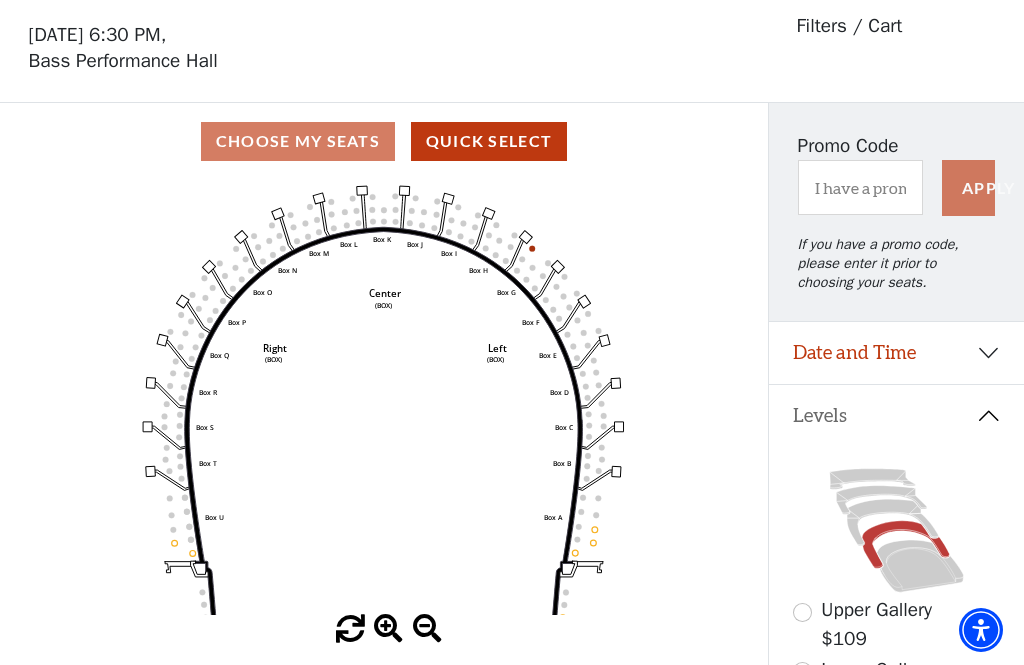 scroll, scrollTop: 93, scrollLeft: 0, axis: vertical 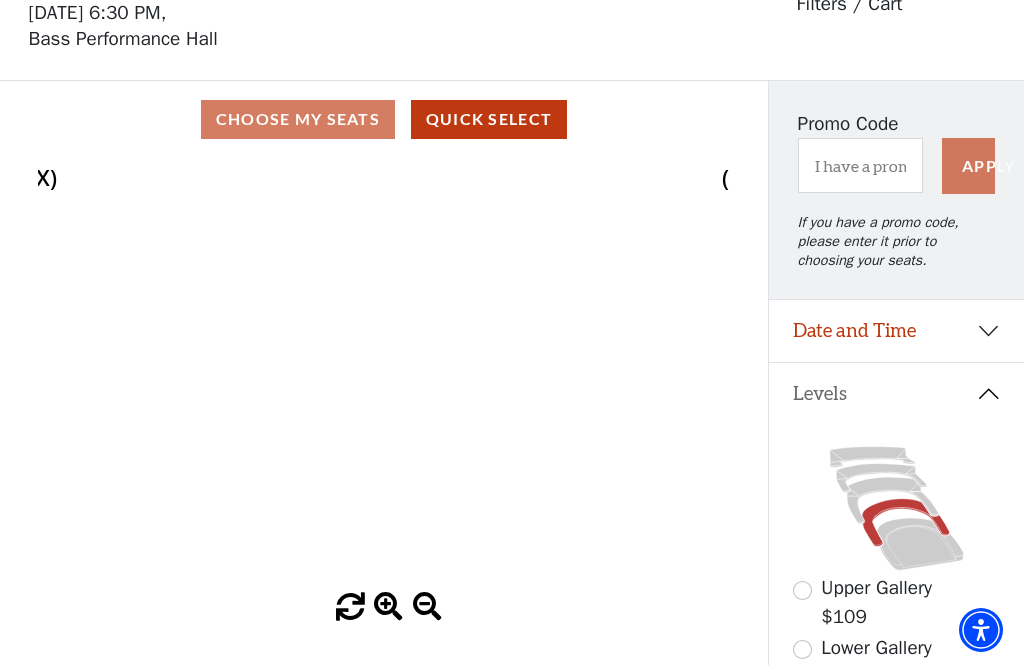 click on "Left   (BOX)   Right   (BOX)   Center   (BOX)   Box ZZ   Box U   Box T   Box S   Box R   Box Q   Box P   Box O   Box N   Box M   Box L   Box A   Box A   Box B   Box C   Box D   Box E   Box F   Box G   Box H   Box I   Box J   Box K" 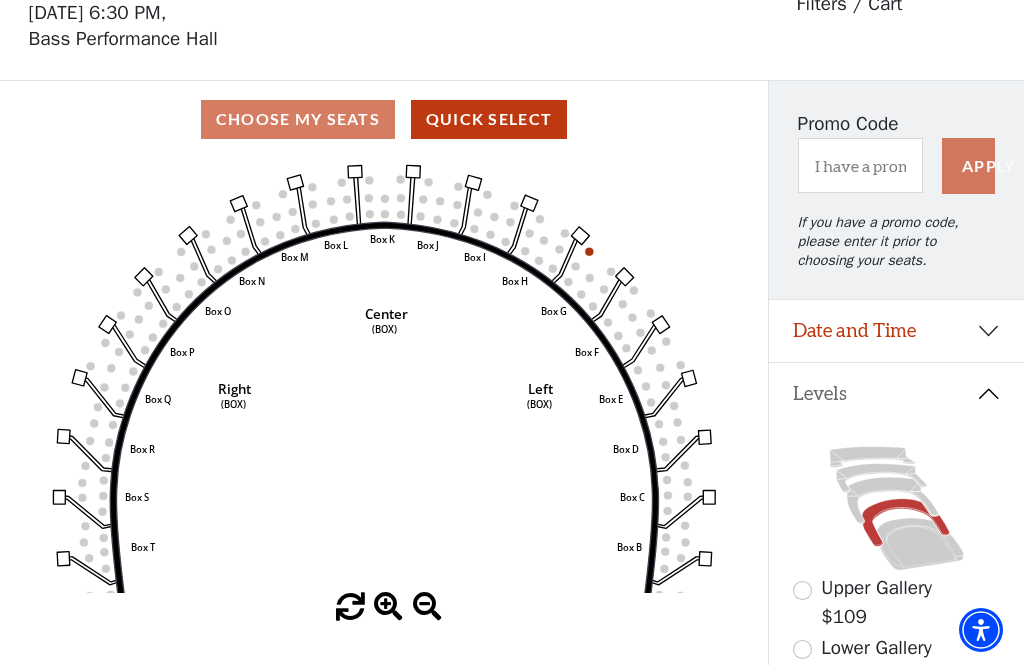 click on "Left   (BOX)   Right   (BOX)   Center   (BOX)   Box ZZ   Box U   Box T   Box S   Box R   Box Q   Box P   Box O   Box N   Box M   Box L   Box A   Box A   Box B   Box C   Box D   Box E   Box F   Box G   Box H   Box I   Box J   Box K" 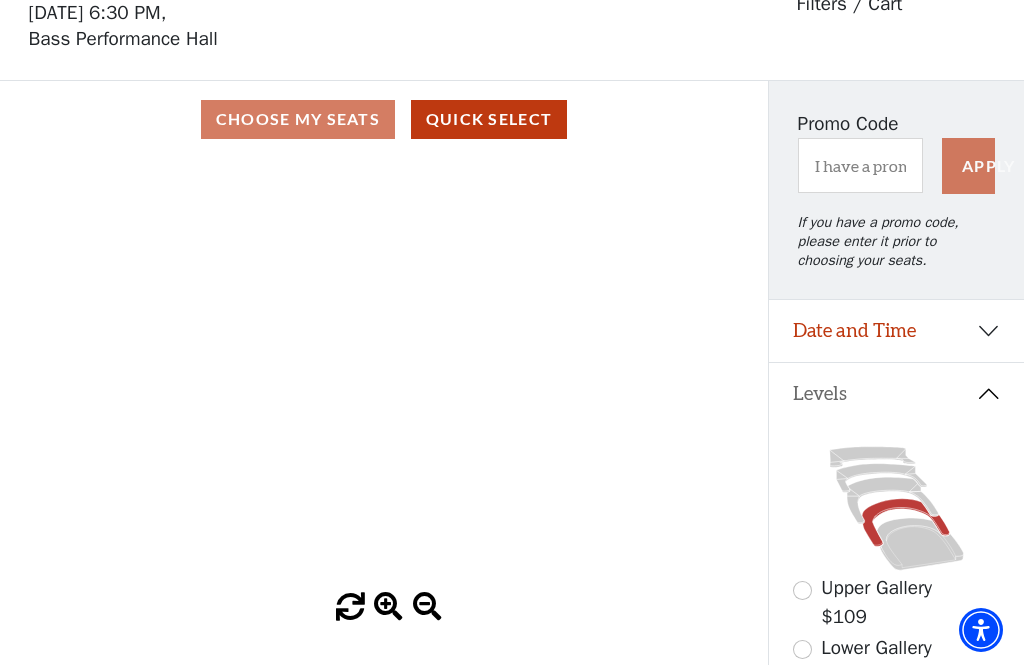 click on "Left   (BOX)   Right   (BOX)   Center   (BOX)   Box ZZ   Box U   Box T   Box S   Box R   Box Q   Box P   Box O   Box N   Box M   Box L   Box A   Box A   Box B   Box C   Box D   Box E   Box F   Box G   Box H   Box I   Box J   Box K" 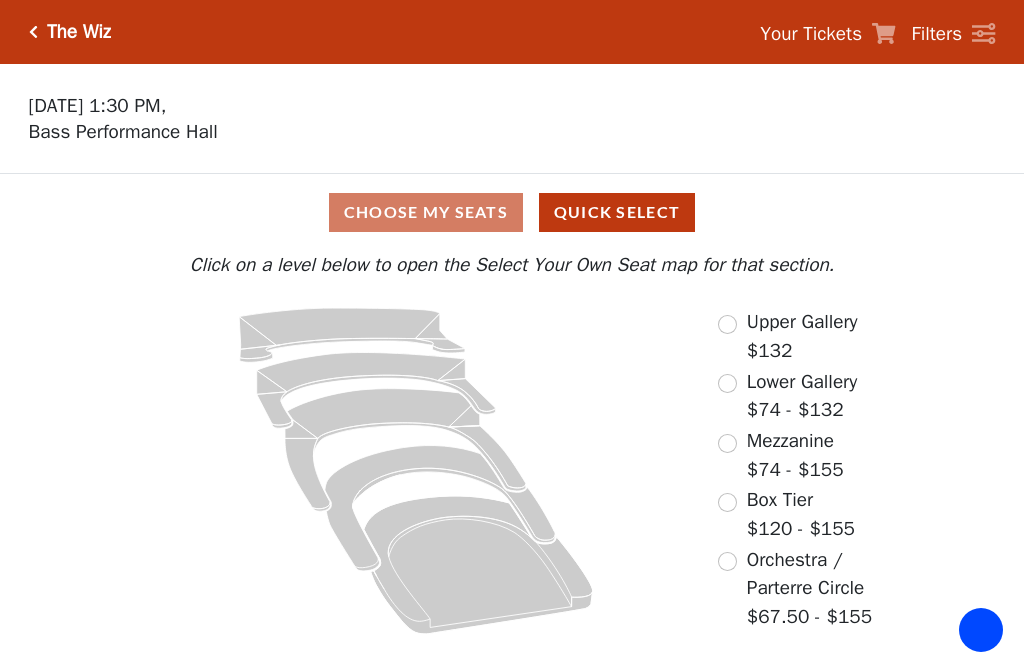scroll, scrollTop: 0, scrollLeft: 0, axis: both 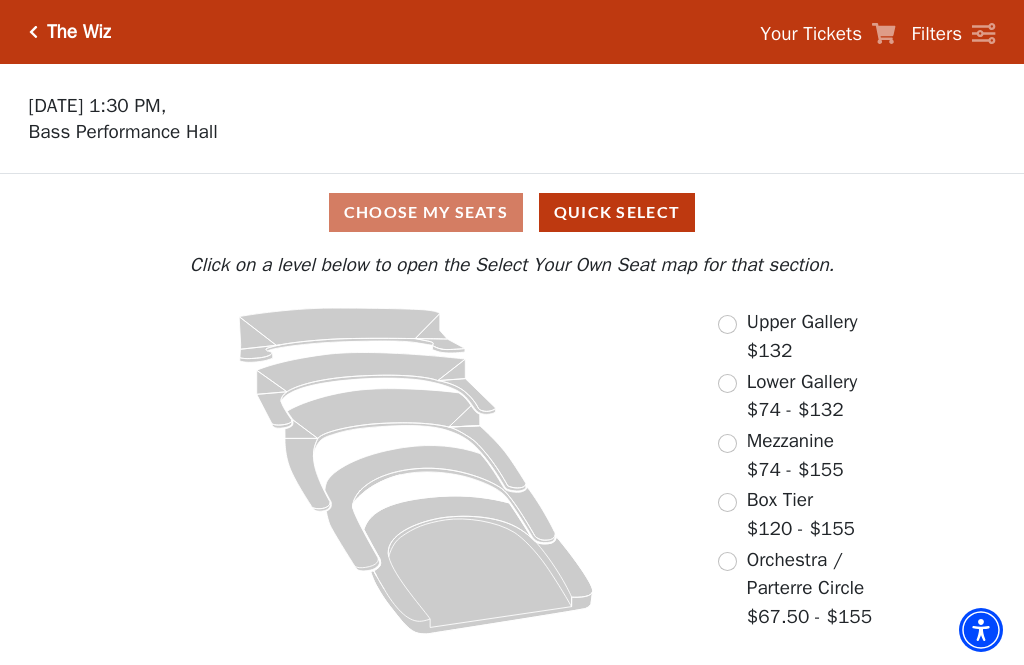 click at bounding box center (727, 502) 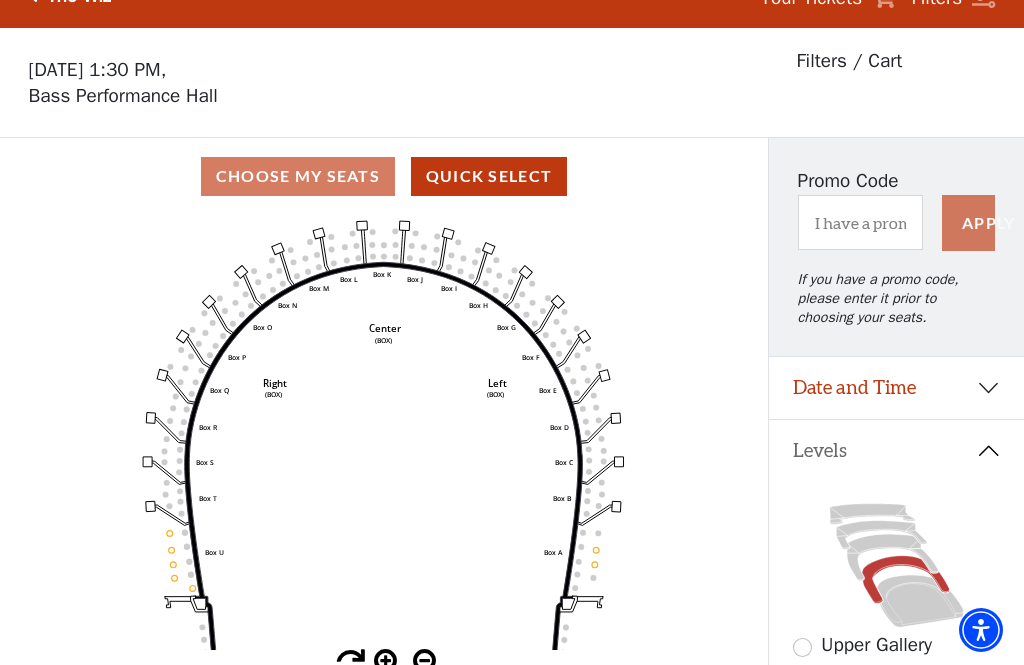 scroll, scrollTop: 93, scrollLeft: 0, axis: vertical 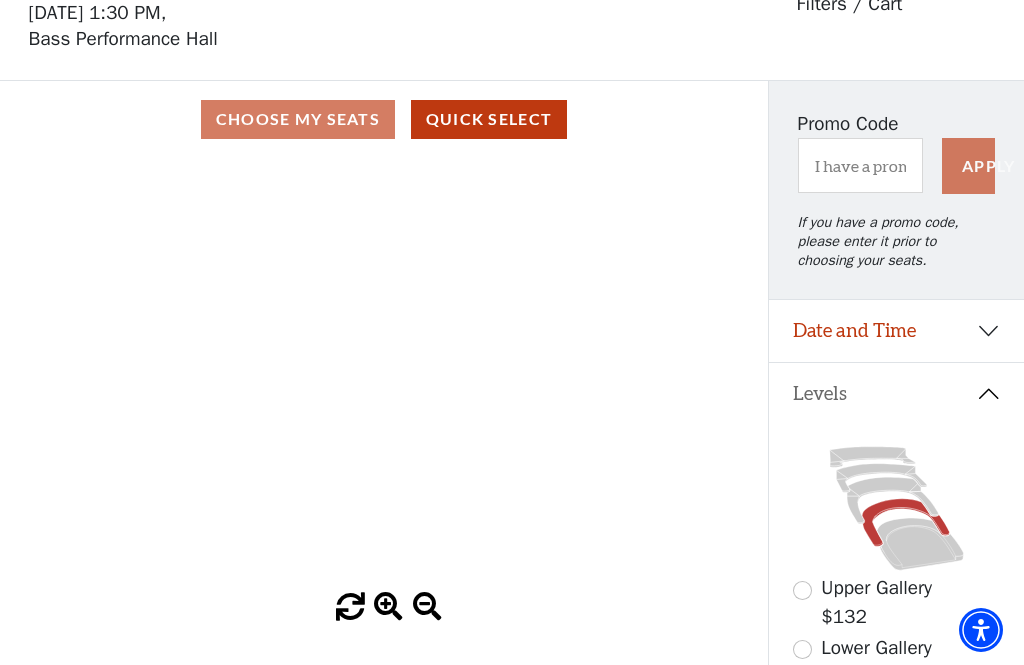 click on "Left   (BOX)   Right   (BOX)   Center   (BOX)   Box ZZ   Box U   Box T   Box S   Box R   Box Q   Box P   Box O   Box N   Box M   Box L   Box A   Box A   Box B   Box C   Box D   Box E   Box F   Box G   Box H   Box I   Box J   Box K" 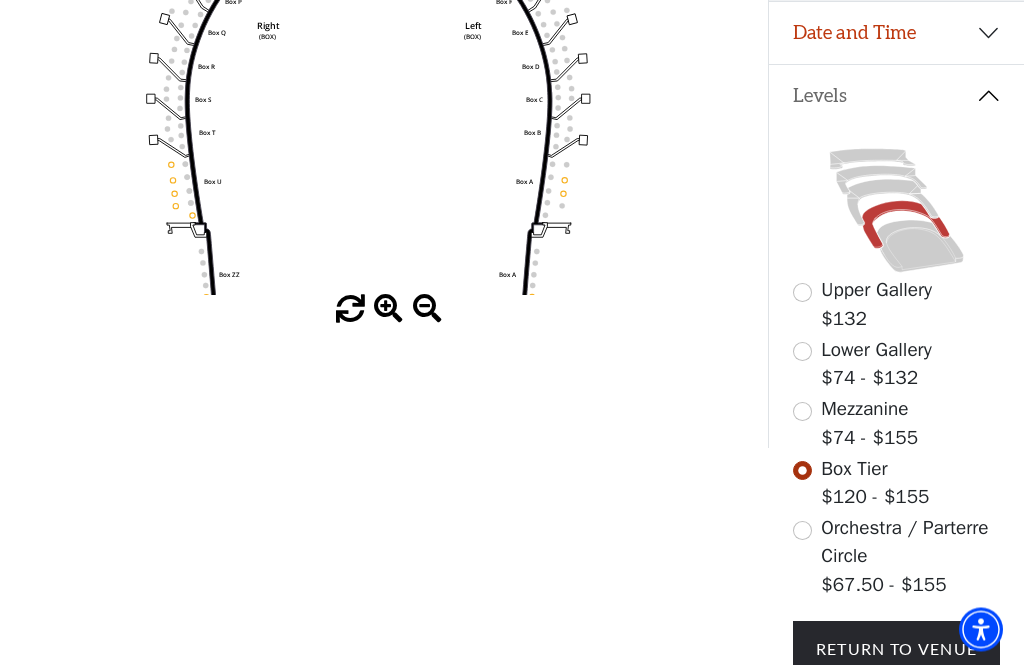 scroll, scrollTop: 391, scrollLeft: 0, axis: vertical 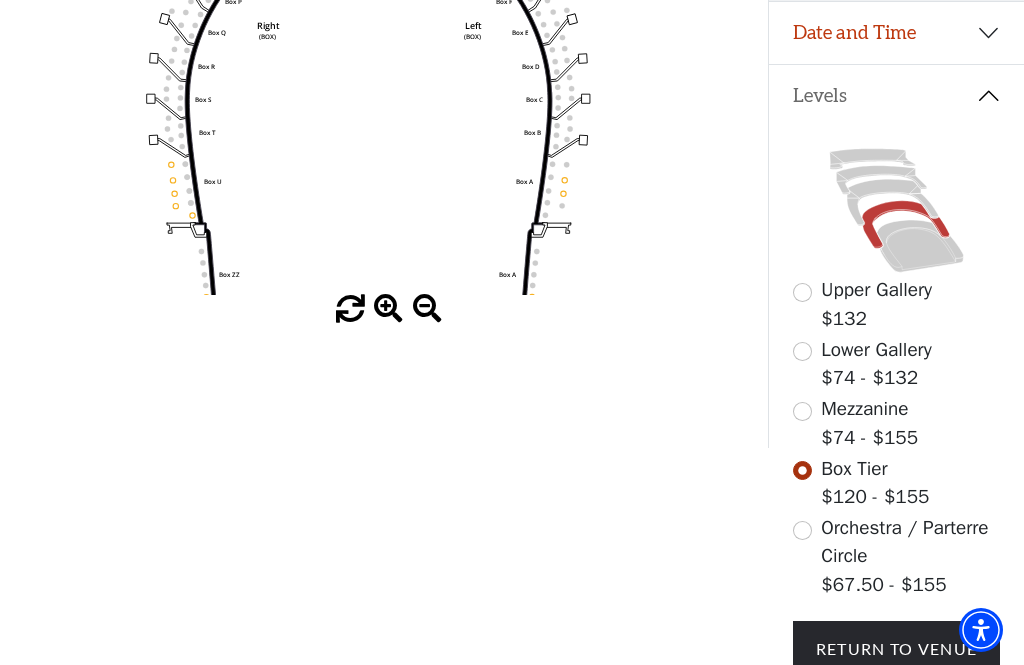 click at bounding box center (802, 351) 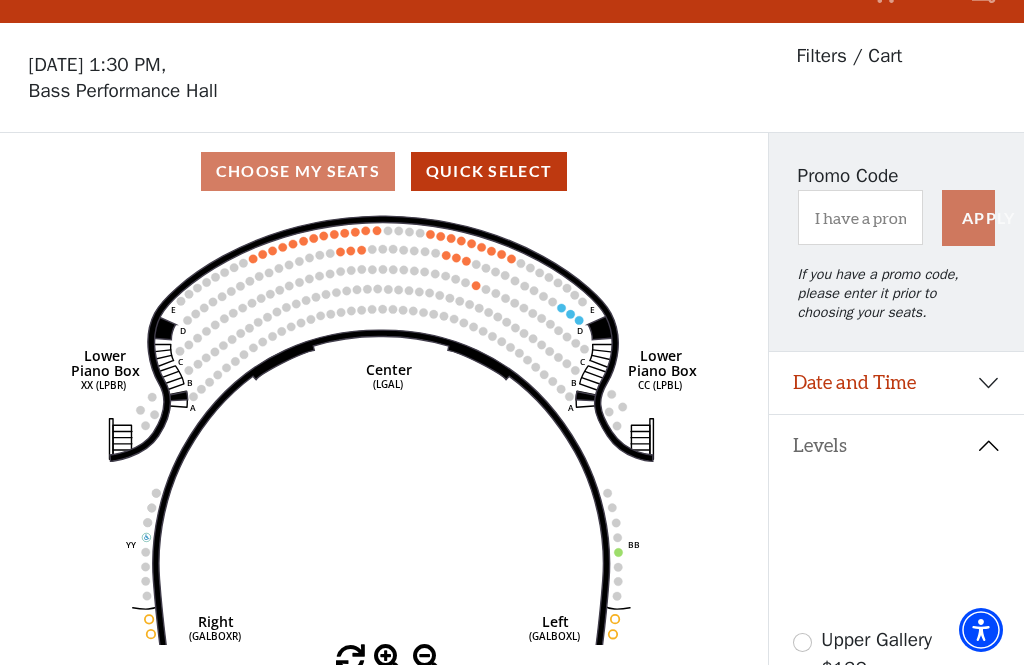 scroll, scrollTop: 93, scrollLeft: 0, axis: vertical 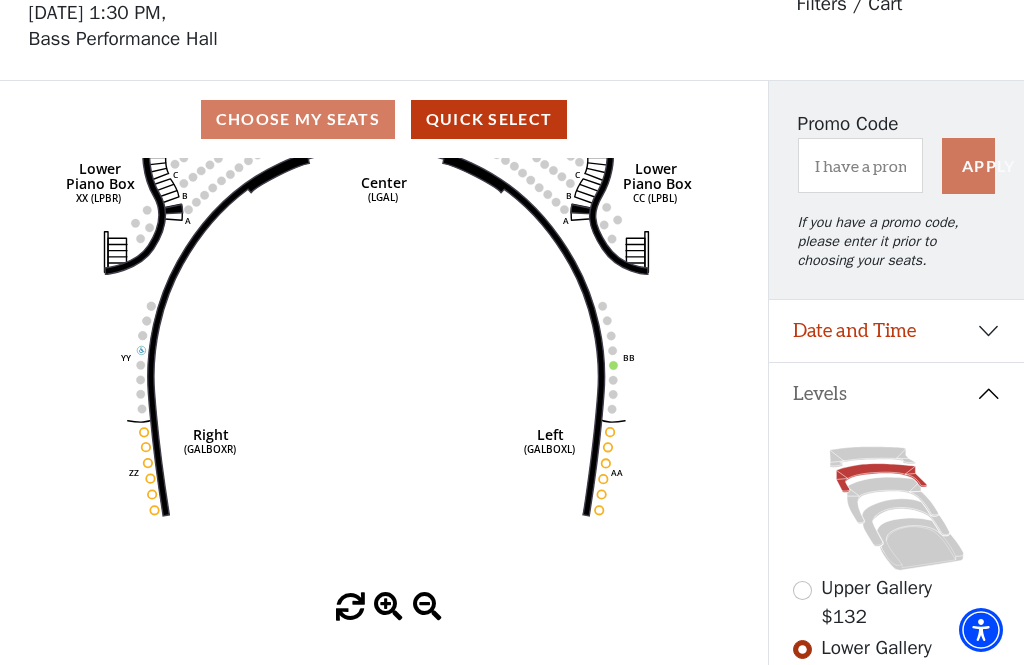 click 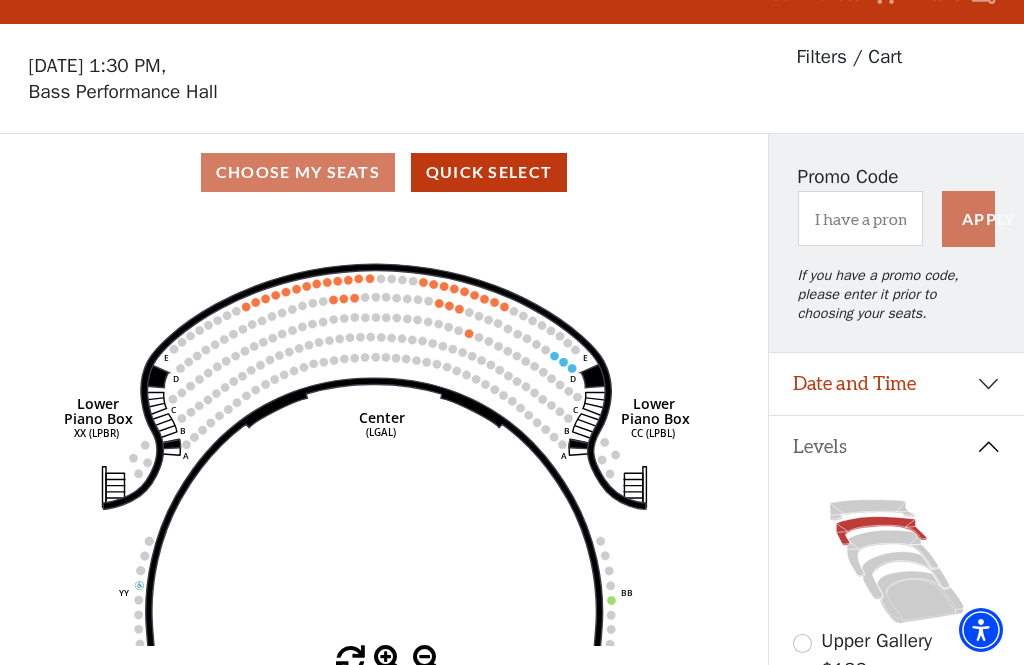 scroll, scrollTop: 30, scrollLeft: 0, axis: vertical 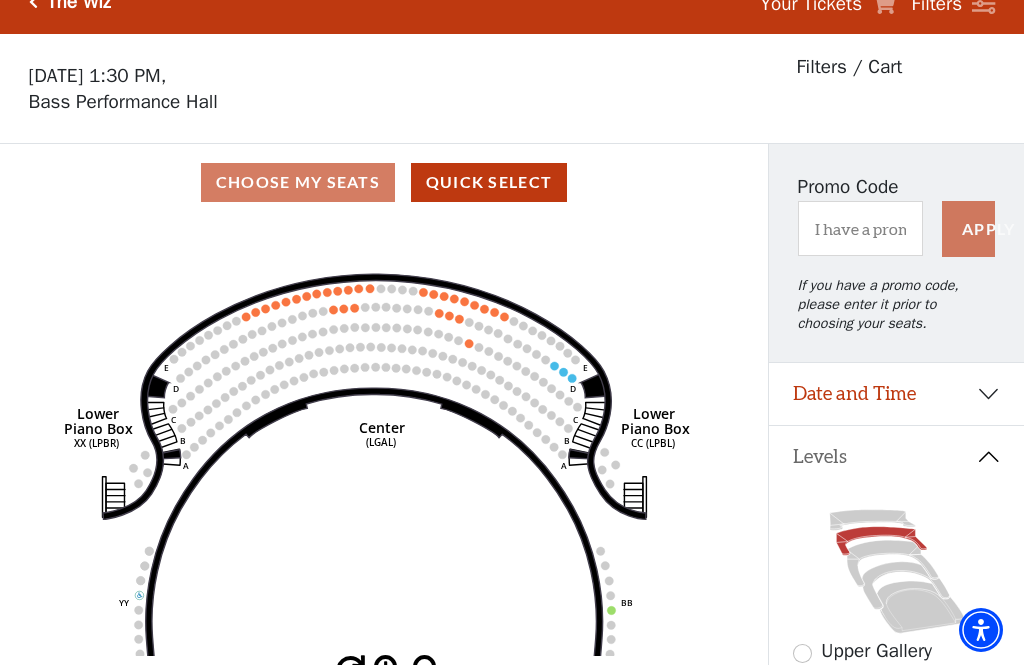click on "Right   (GALBOXR)   E   D   C   B   A   E   D   C   B   A   YY   ZZ   Left   (GALBOXL)   BB   AA   Center   Lower   Piano Box   (LGAL)   CC (LPBL)   Lower   Piano Box   XX (LPBR)" 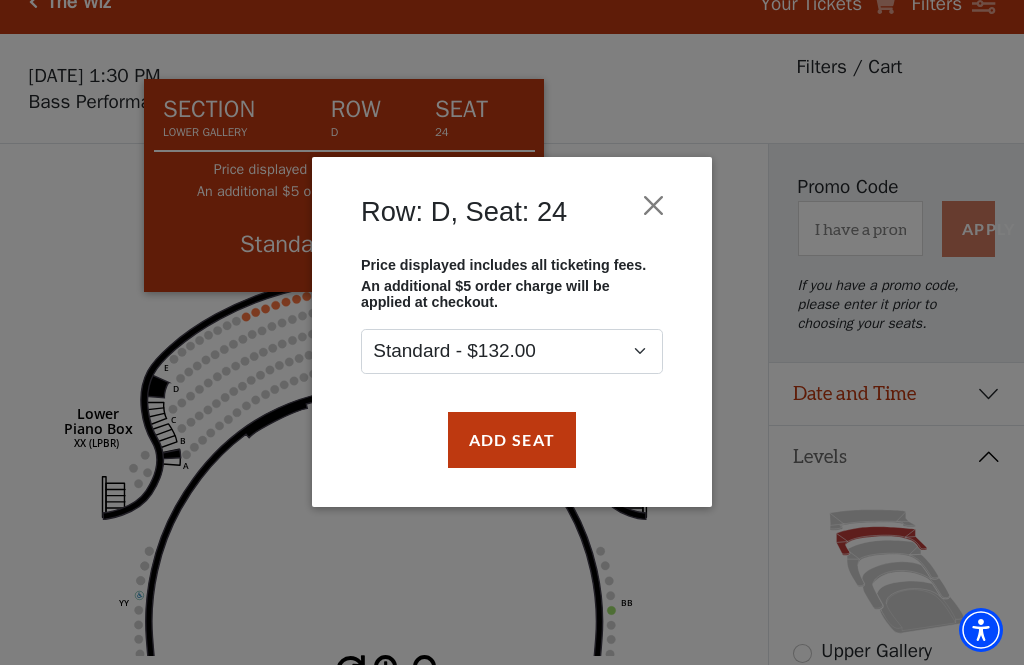click at bounding box center (654, 206) 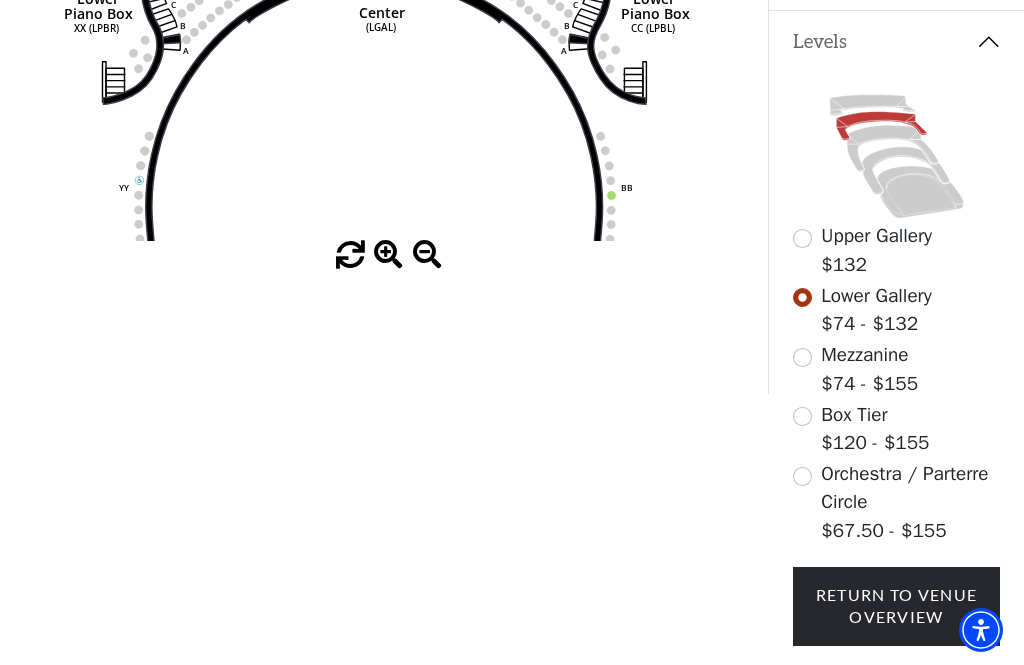 scroll, scrollTop: 492, scrollLeft: 0, axis: vertical 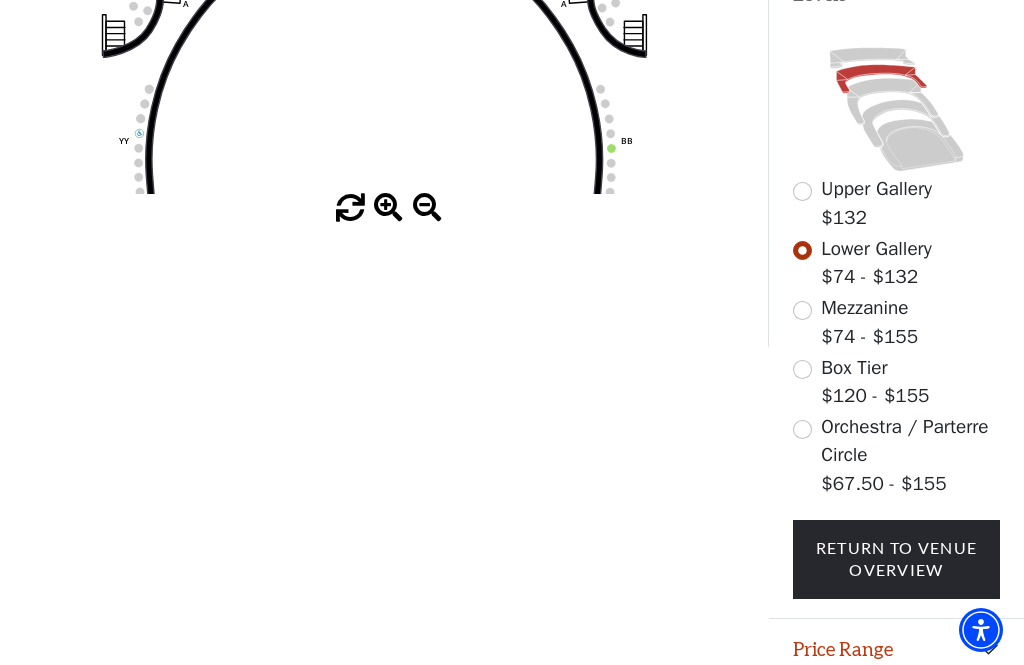 click at bounding box center [802, 310] 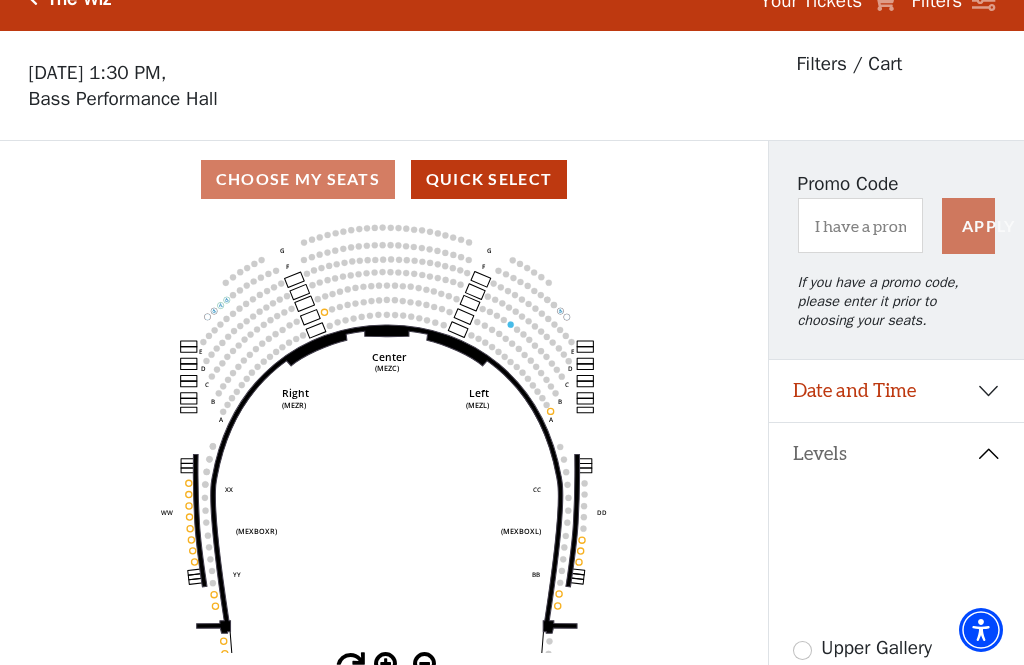 scroll, scrollTop: 93, scrollLeft: 0, axis: vertical 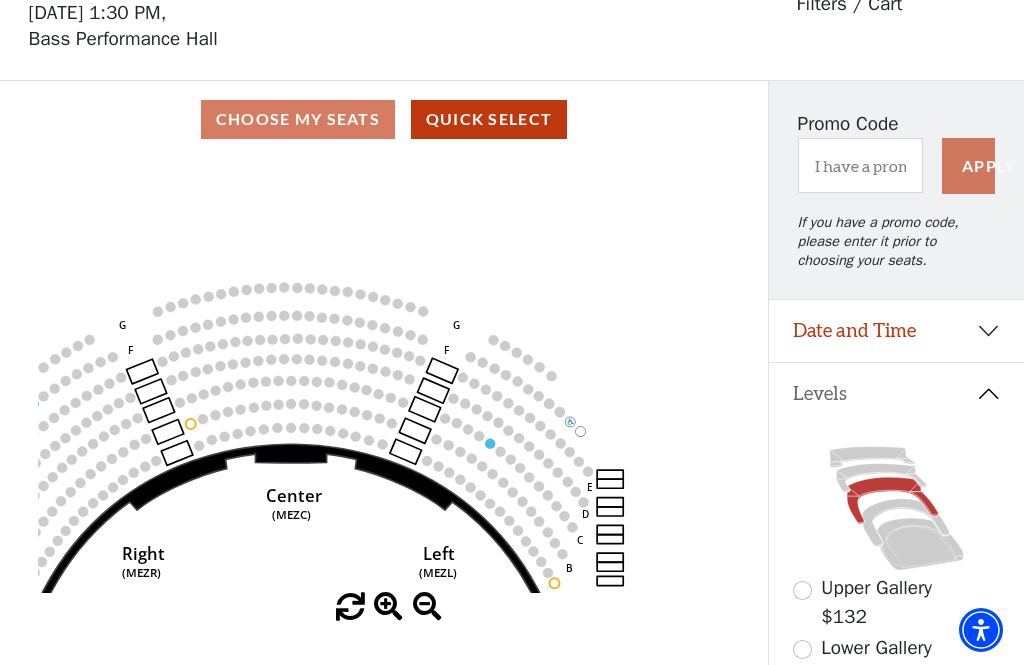 click on "Center   (MEZC)   Right   (MEZR)   Left   (MEZL)   (MEXBOXR)   (MEXBOXL)   XX   WW   CC   DD   YY   BB   ZZ   AA   G   F   E   D   G   F   C   B   A   E   D   C   B   A" 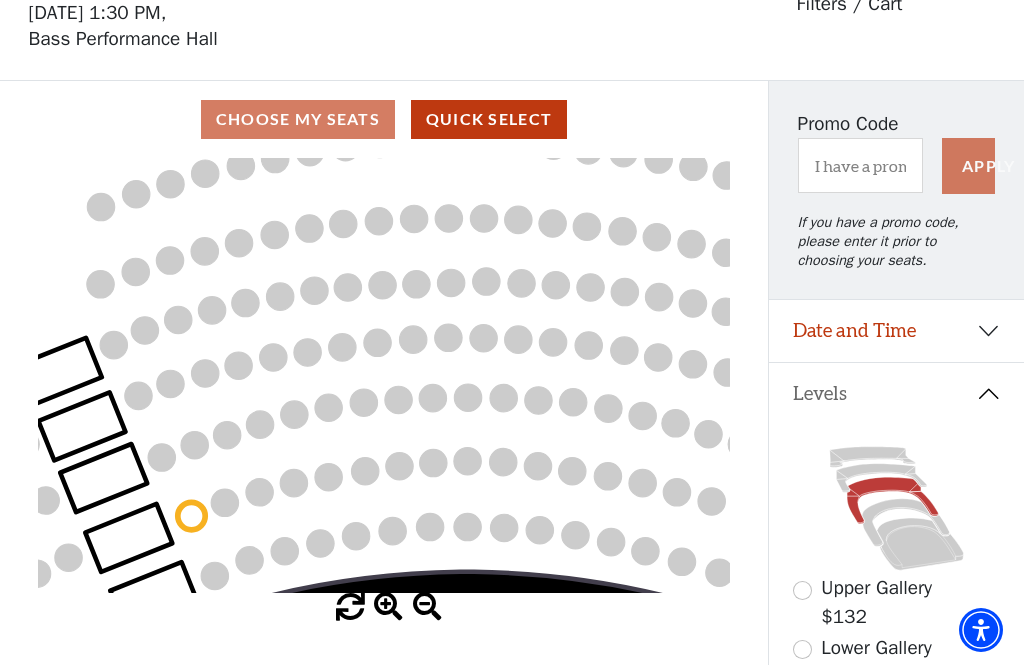 click 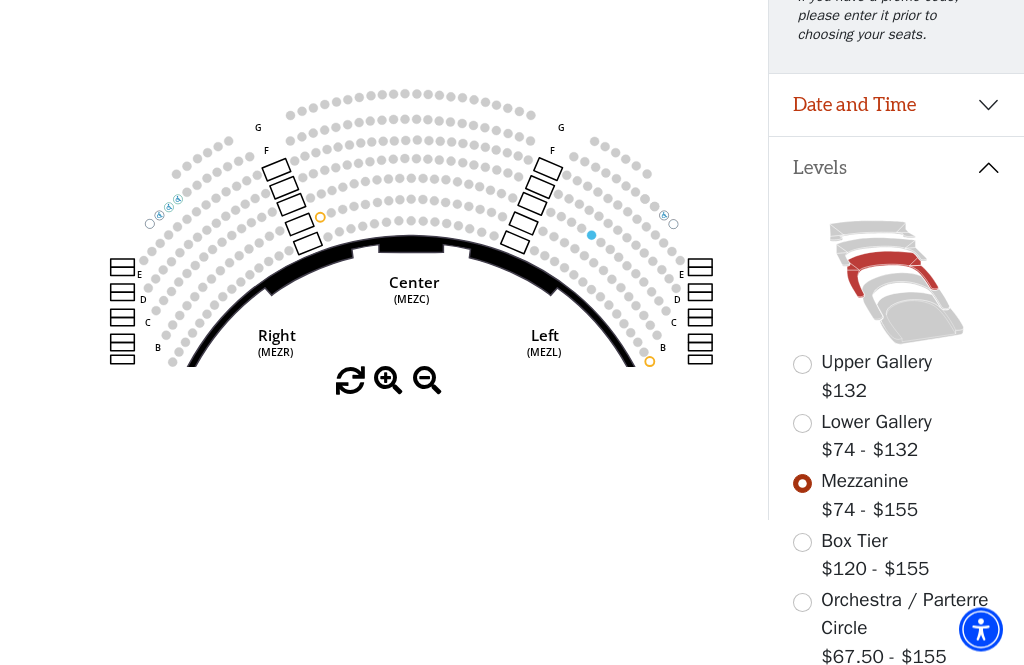 scroll, scrollTop: 322, scrollLeft: 0, axis: vertical 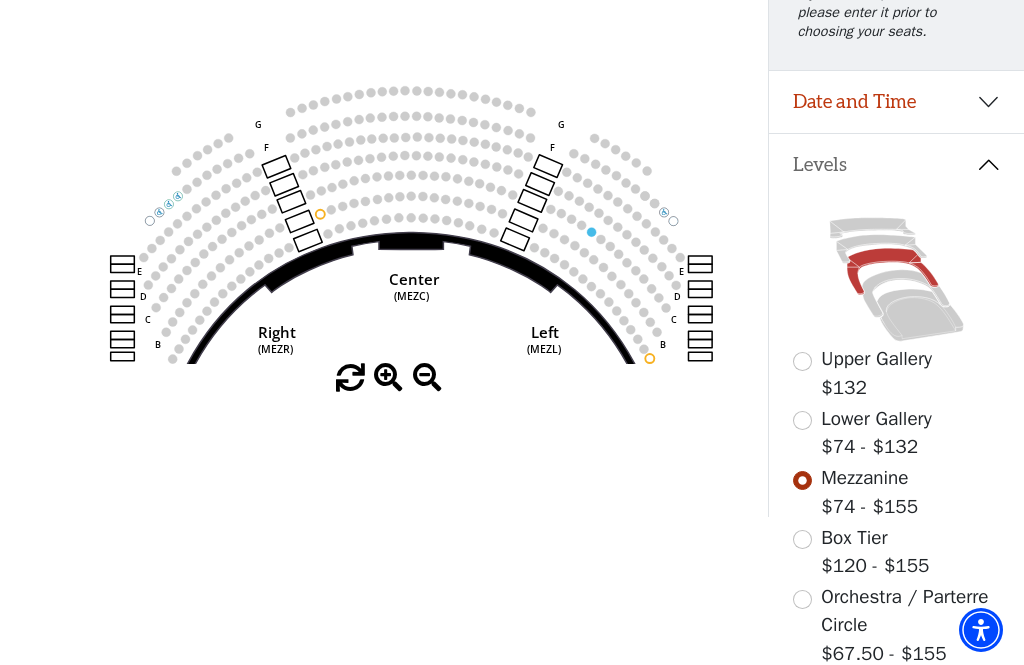 click at bounding box center [802, 599] 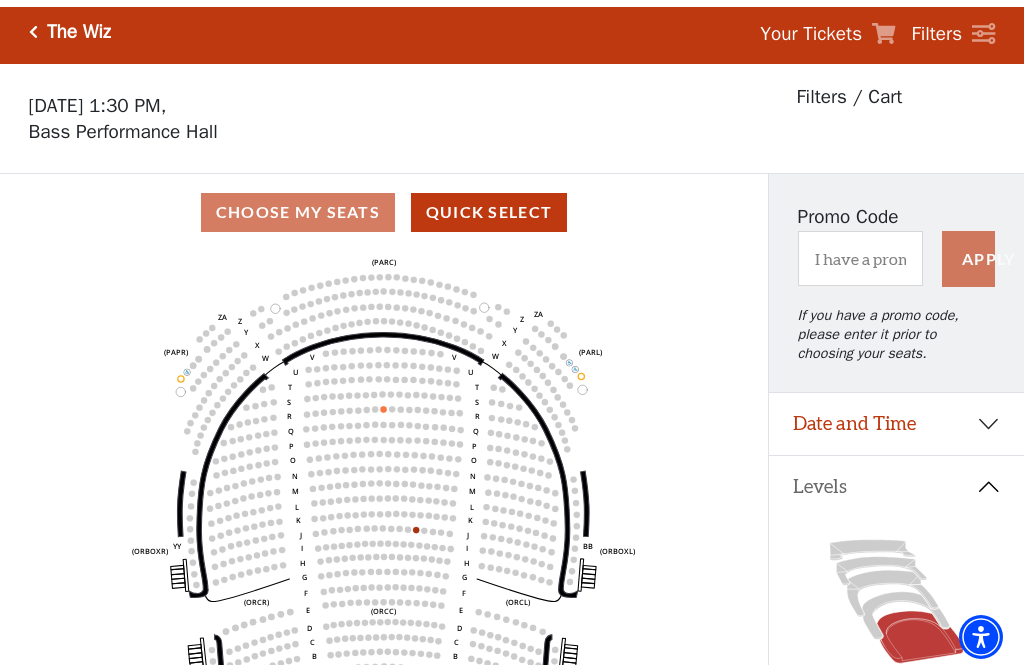 scroll, scrollTop: 0, scrollLeft: 0, axis: both 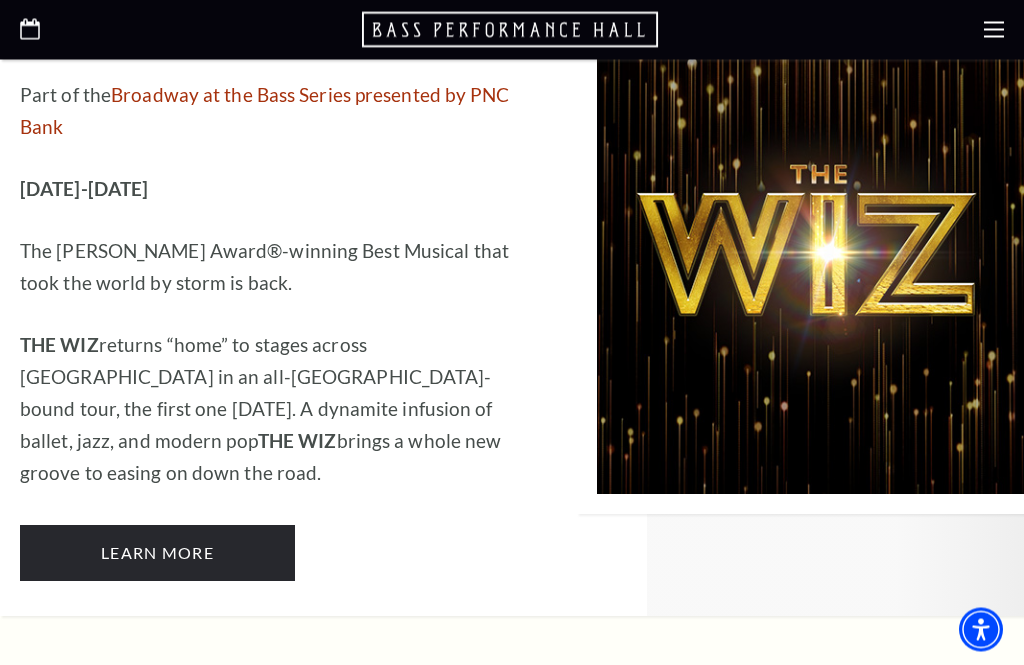 click on "Learn More" at bounding box center [157, 554] 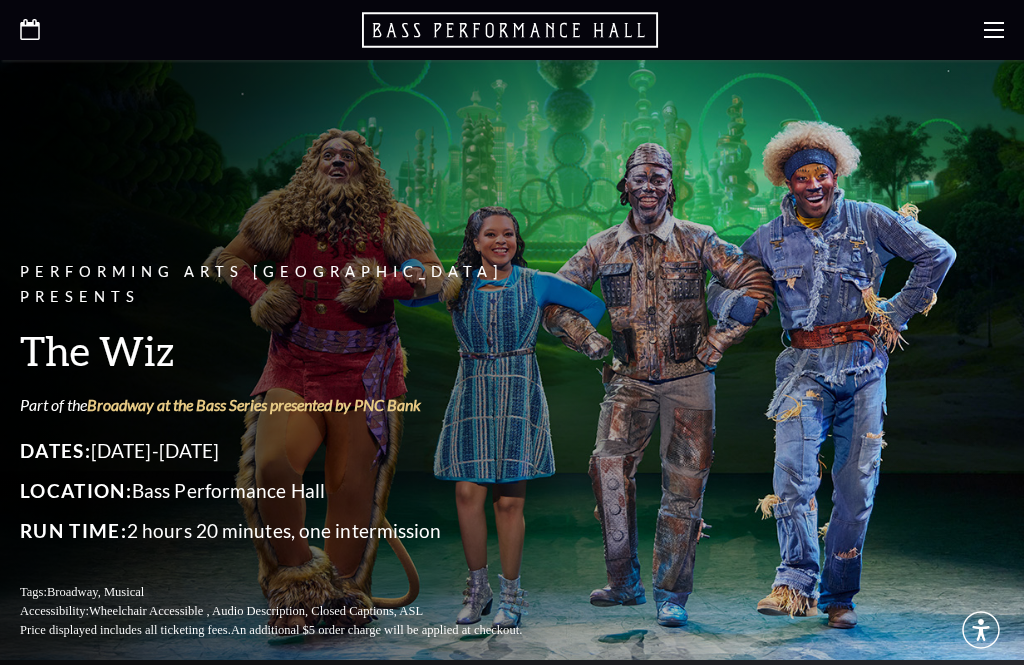 scroll, scrollTop: 0, scrollLeft: 0, axis: both 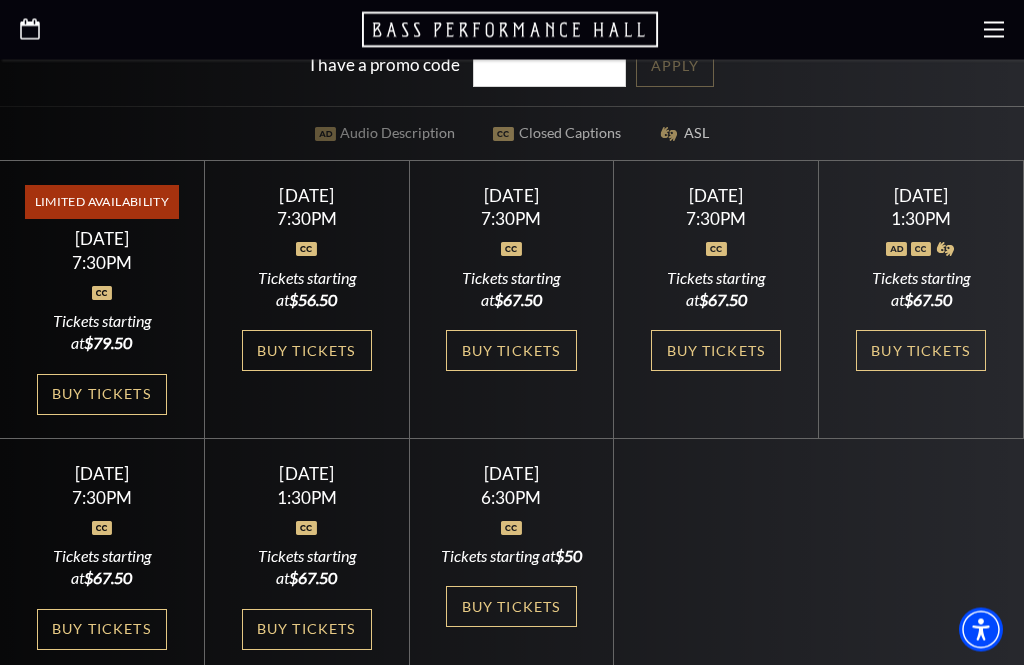 click on "Buy Tickets" at bounding box center (307, 351) 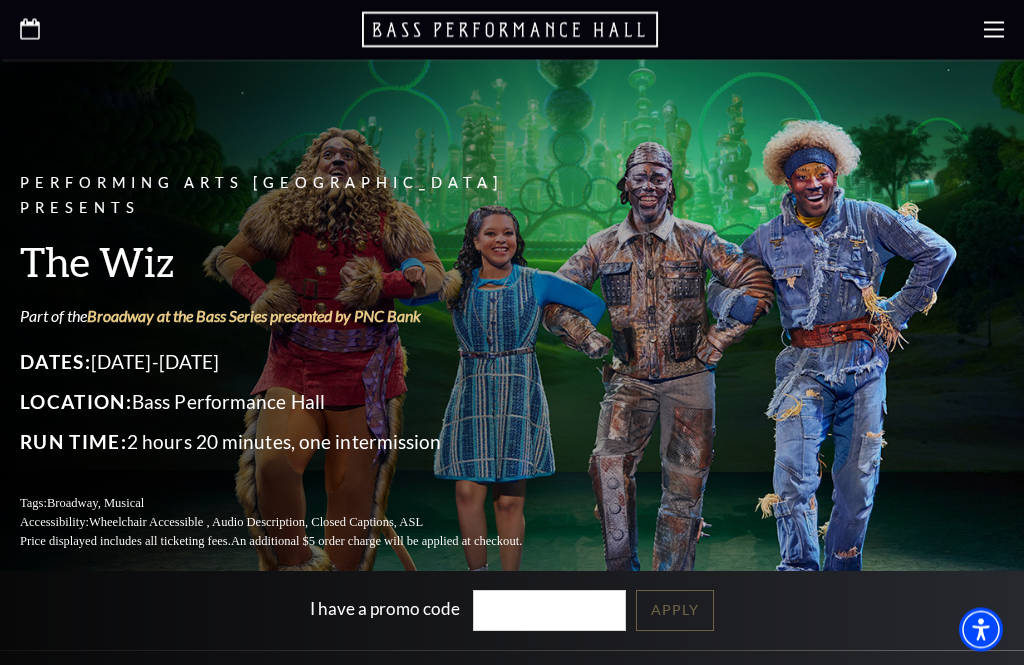 scroll, scrollTop: 0, scrollLeft: 0, axis: both 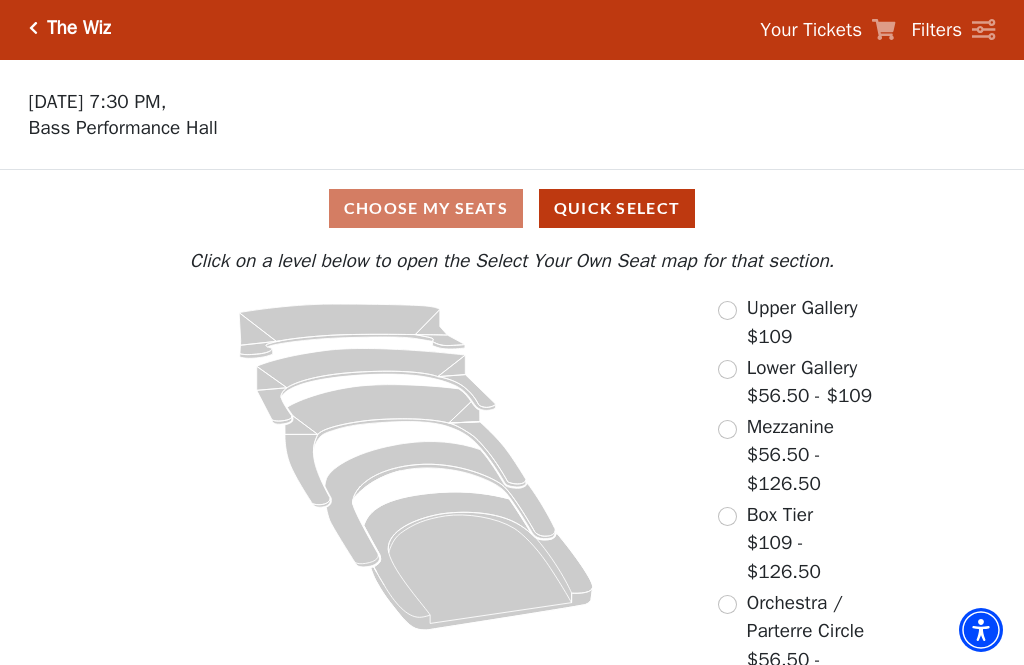 click at bounding box center [727, 369] 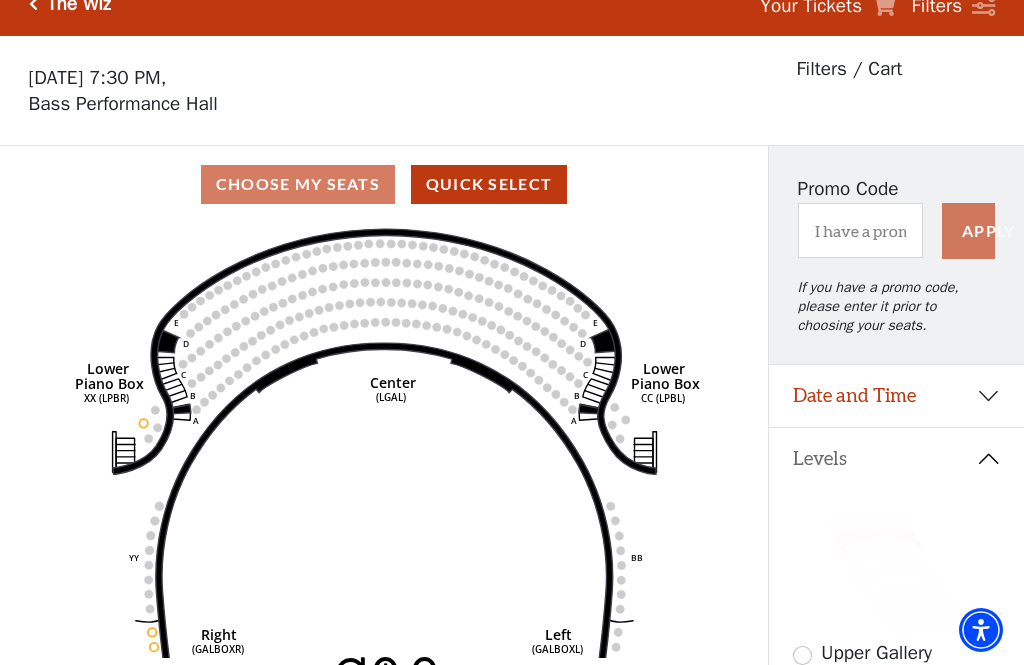 scroll, scrollTop: 93, scrollLeft: 0, axis: vertical 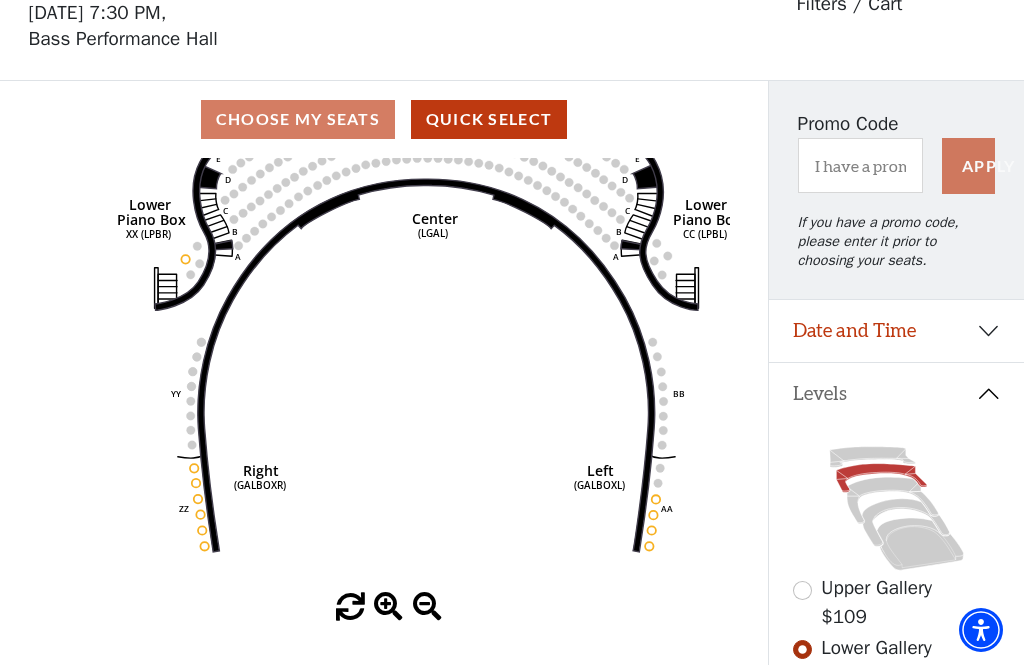 click 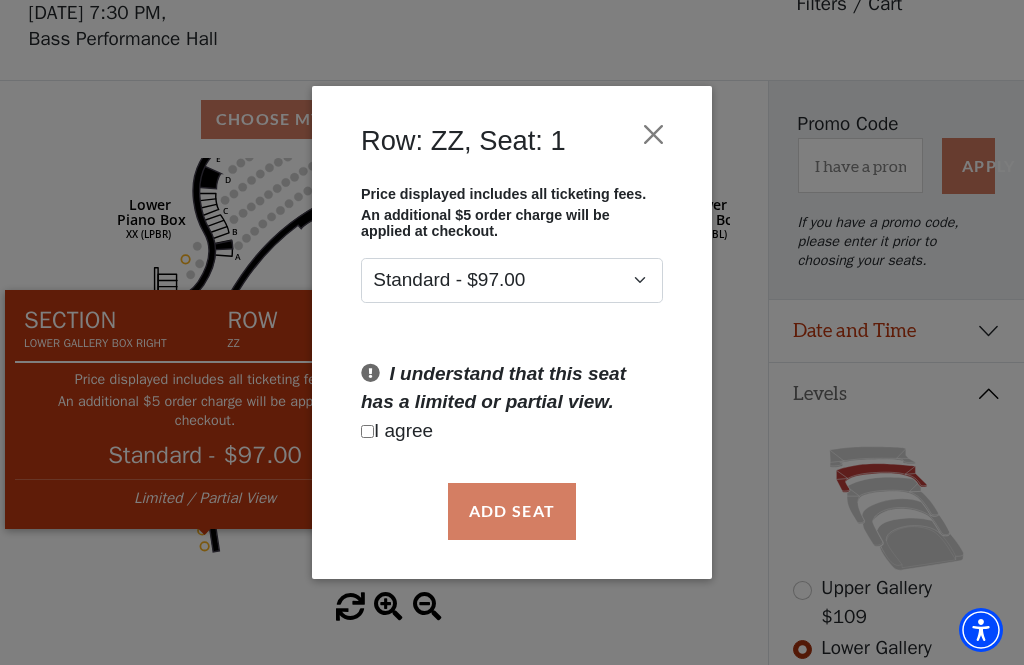 click at bounding box center (654, 135) 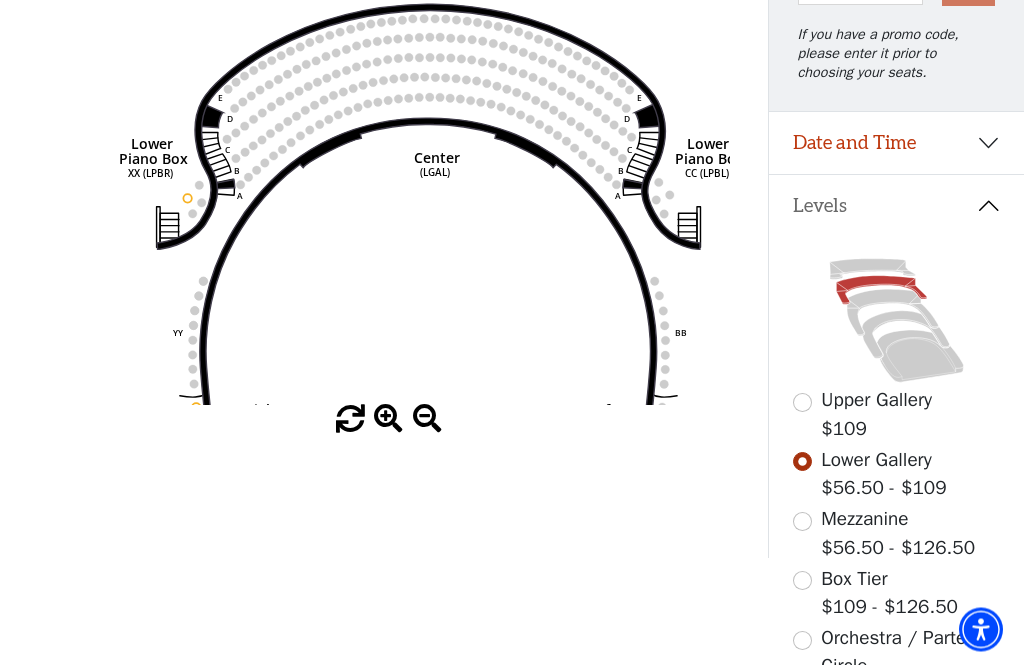 scroll, scrollTop: 281, scrollLeft: 0, axis: vertical 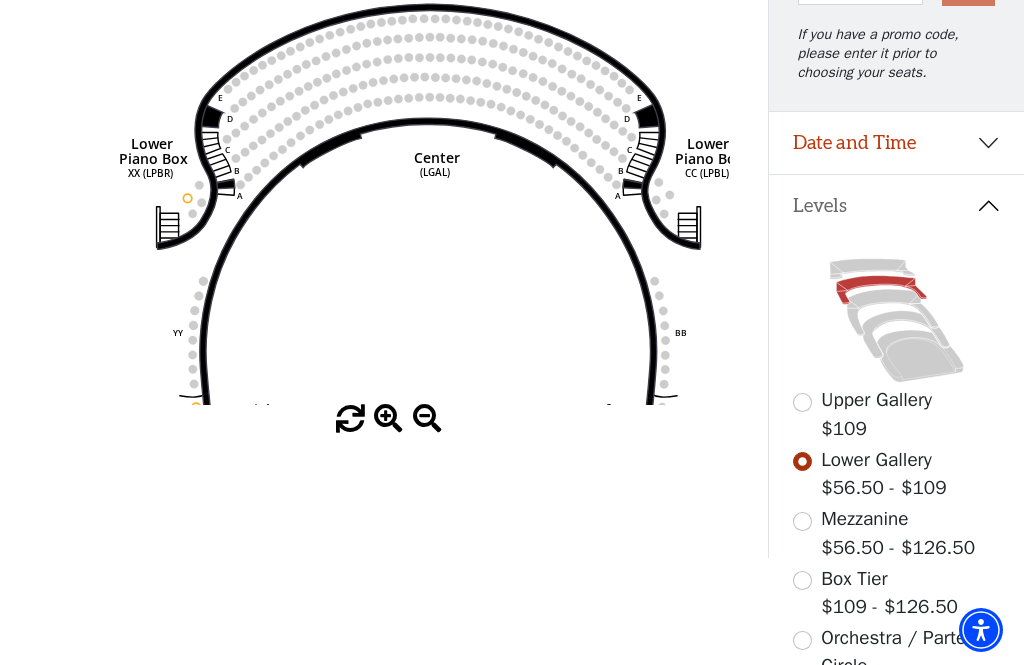 click at bounding box center [802, 580] 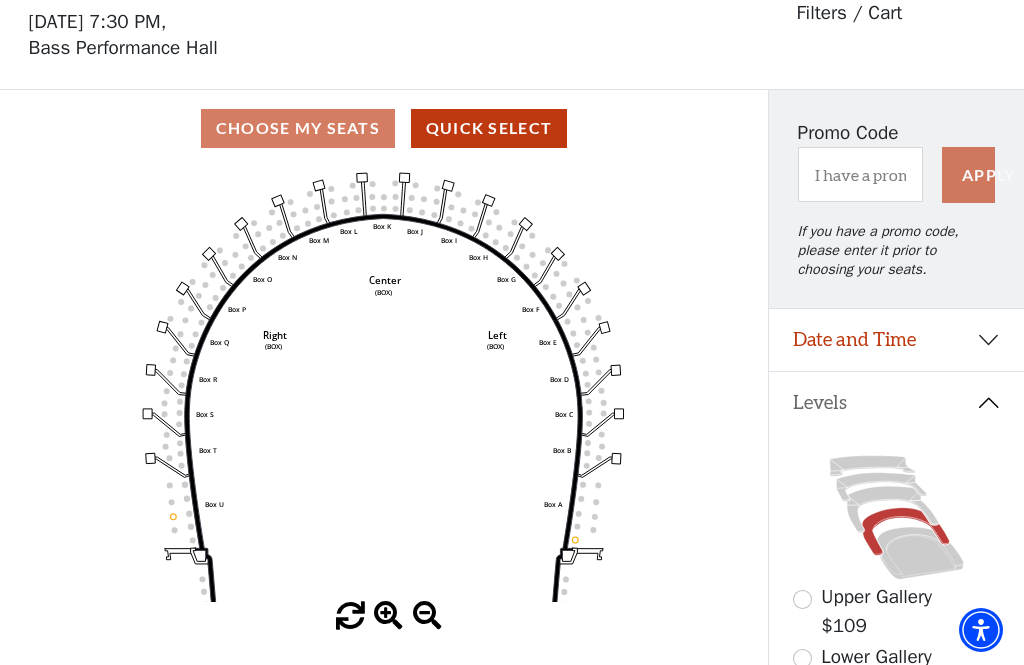 scroll, scrollTop: 93, scrollLeft: 0, axis: vertical 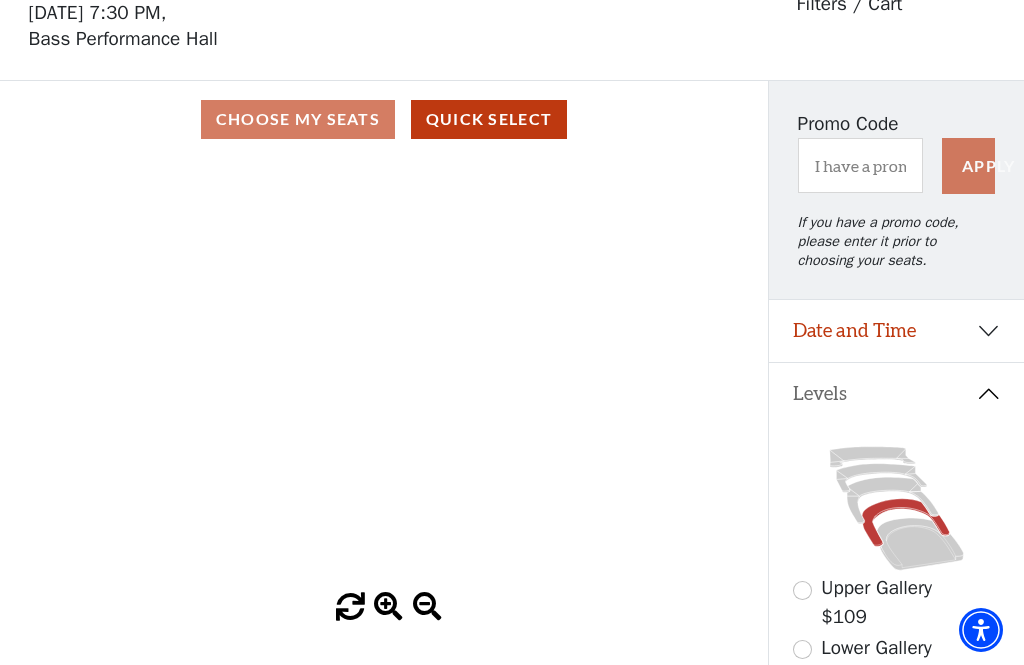 click on "Left   (BOX)   Right   (BOX)   Center   (BOX)   Box ZZ   Box U   Box T   Box S   Box R   Box Q   Box P   Box O   Box N   Box M   Box L   Box A   Box A   Box B   Box C   Box D   Box E   Box F   Box G   Box H   Box I   Box J   Box K" 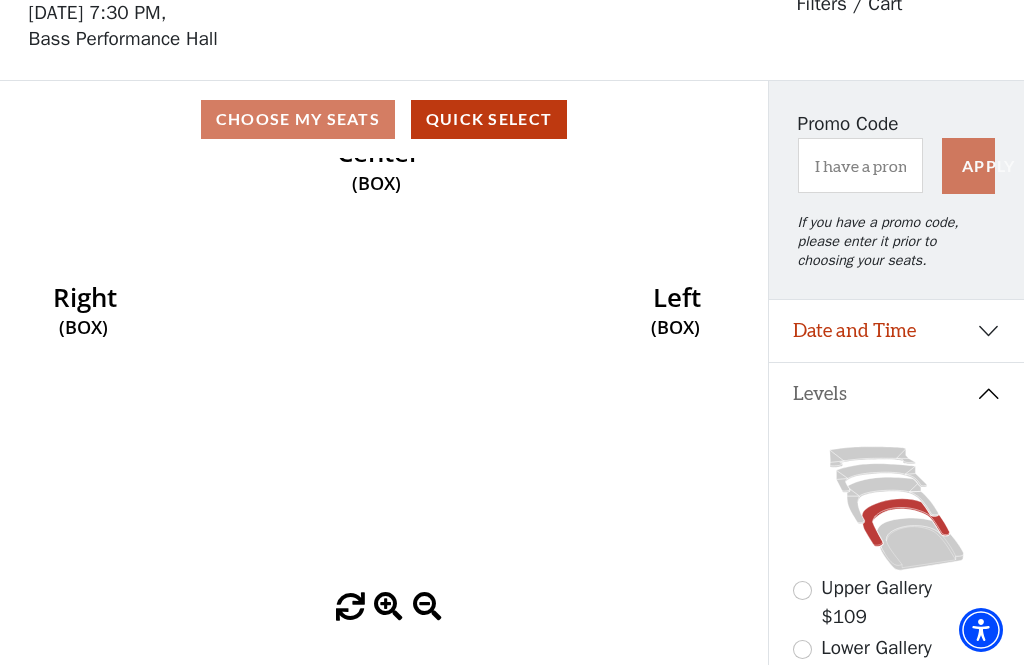 click on "Left   (BOX)   Right   (BOX)   Center   (BOX)   Box ZZ   Box U   Box T   Box S   Box R   Box Q   Box P   Box O   Box N   Box M   Box L   Box A   Box A   Box B   Box C   Box D   Box E   Box F   Box G   Box H   Box I   Box J   Box K" 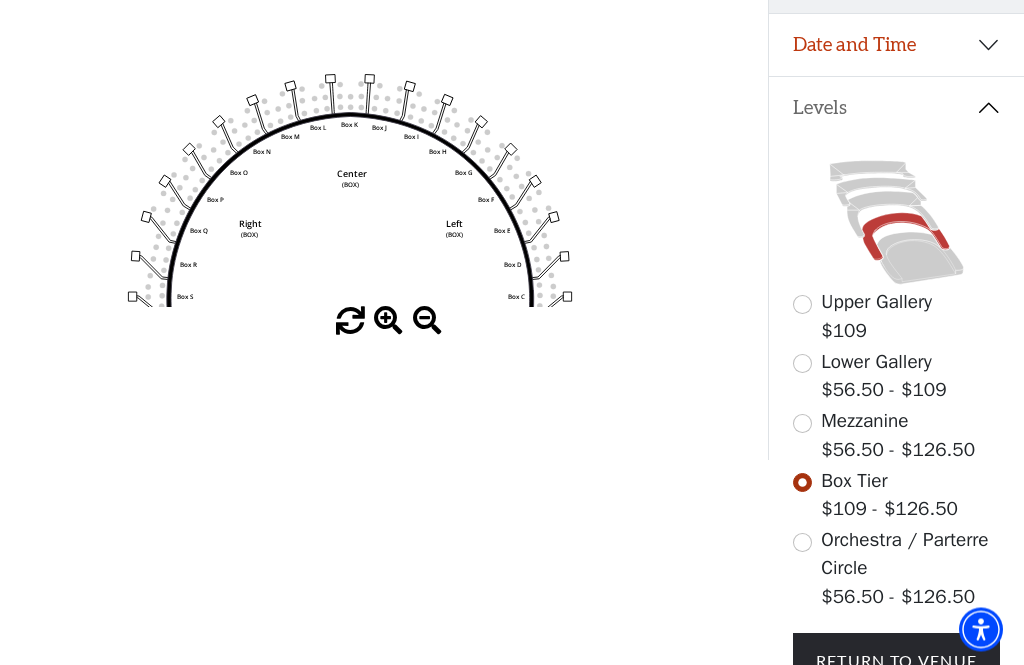 scroll, scrollTop: 379, scrollLeft: 0, axis: vertical 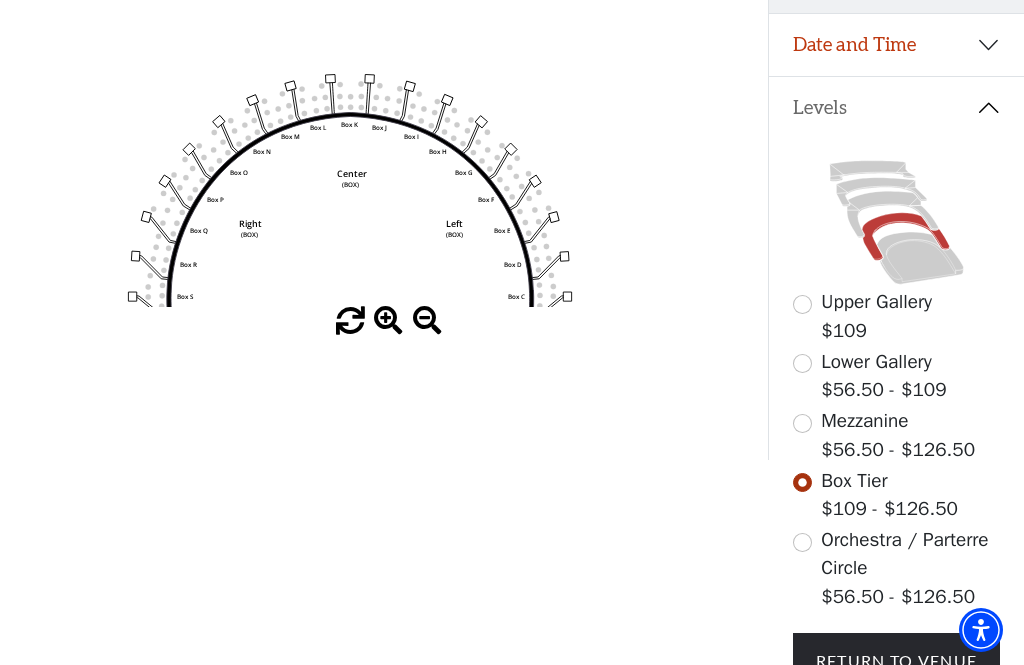 click at bounding box center (802, 542) 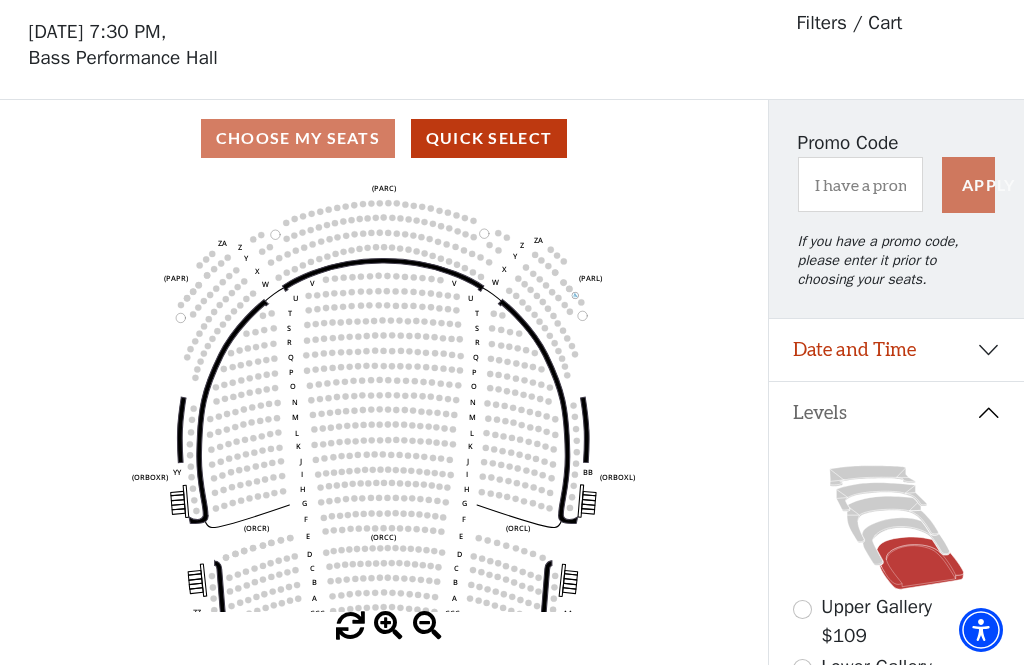 scroll, scrollTop: 93, scrollLeft: 0, axis: vertical 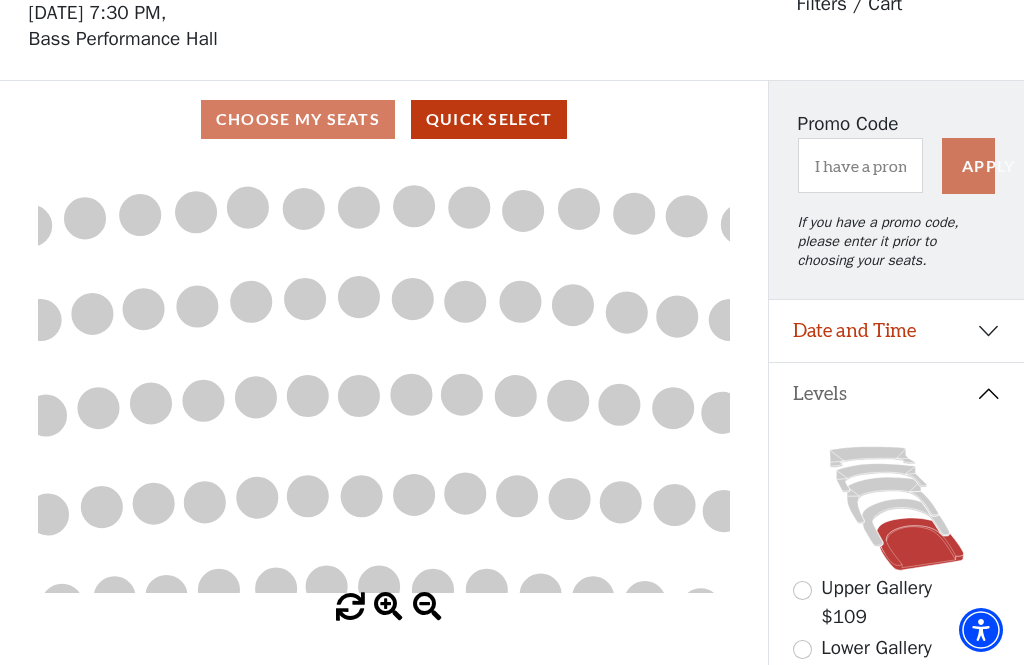 click 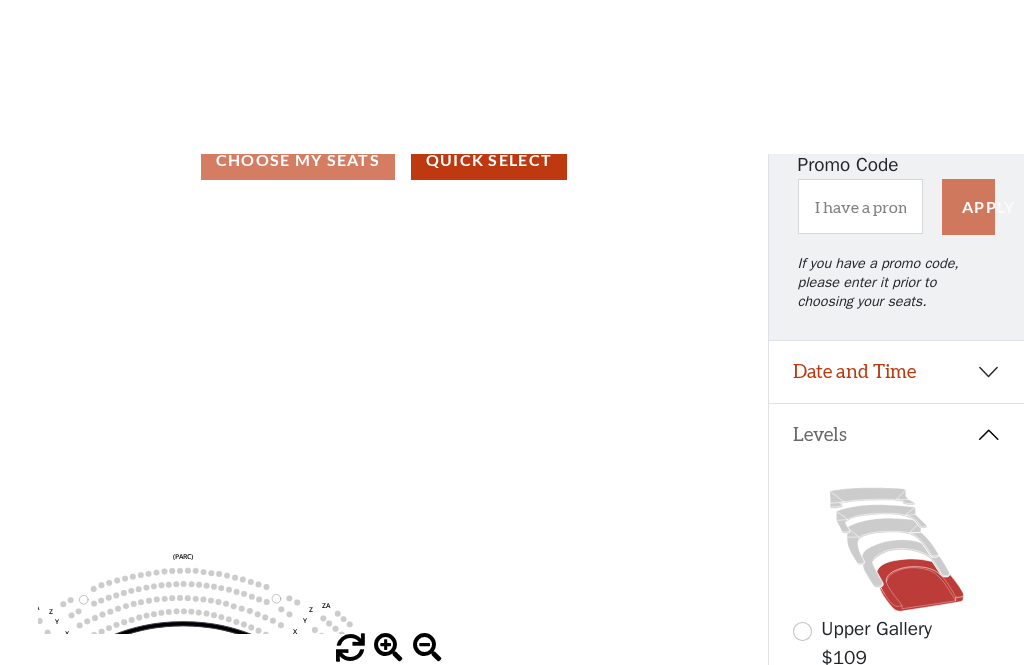 scroll, scrollTop: 0, scrollLeft: 0, axis: both 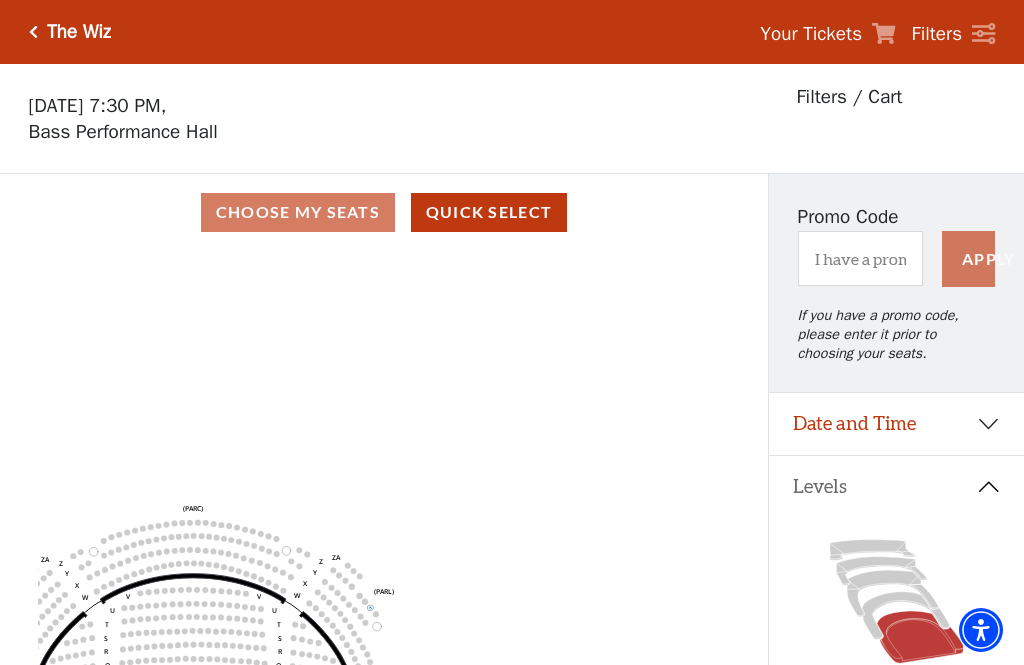 click on "Quick Select" at bounding box center [489, 212] 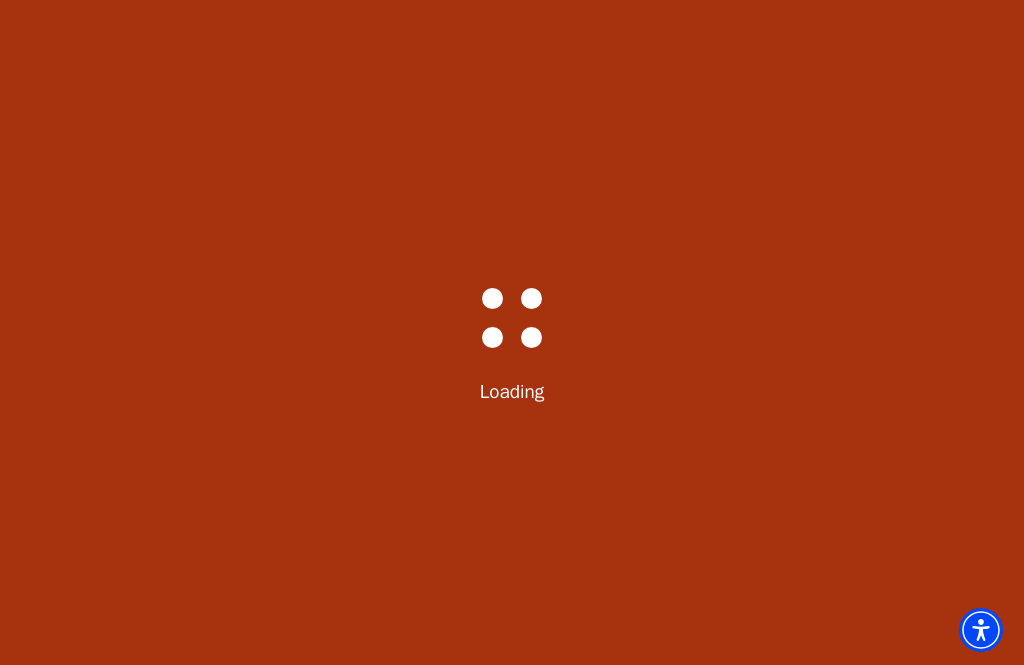 select on "5361" 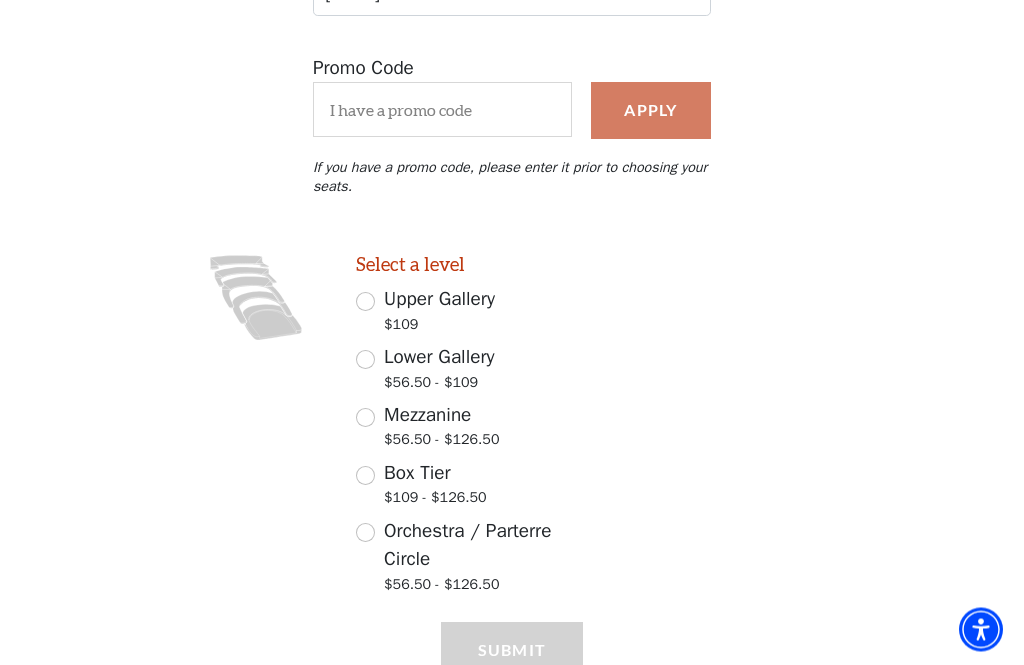 scroll, scrollTop: 360, scrollLeft: 0, axis: vertical 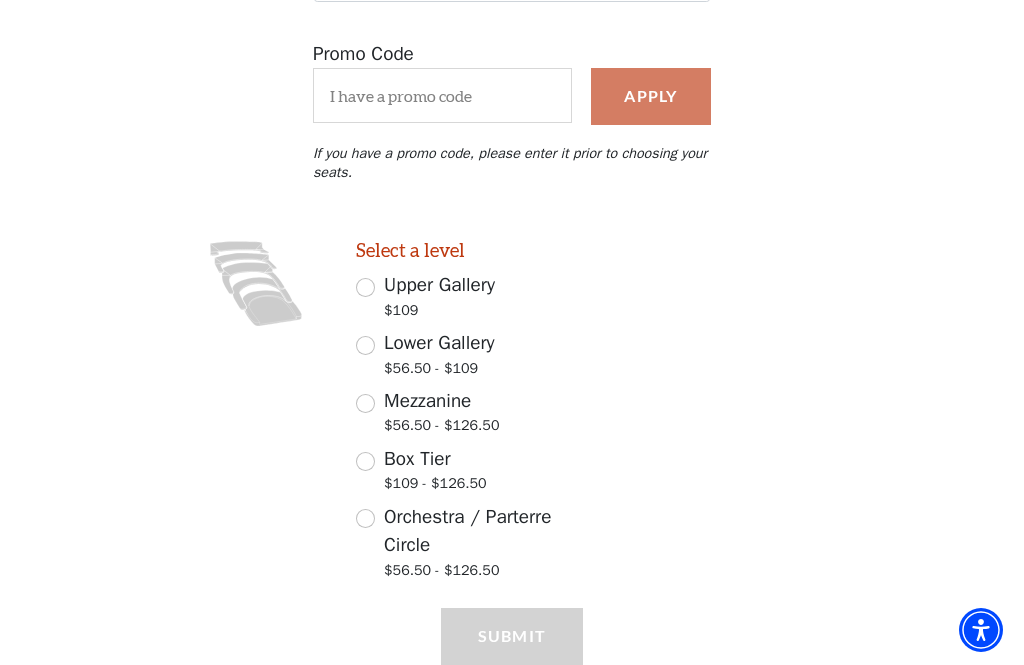click on "Box Tier" at bounding box center (417, 459) 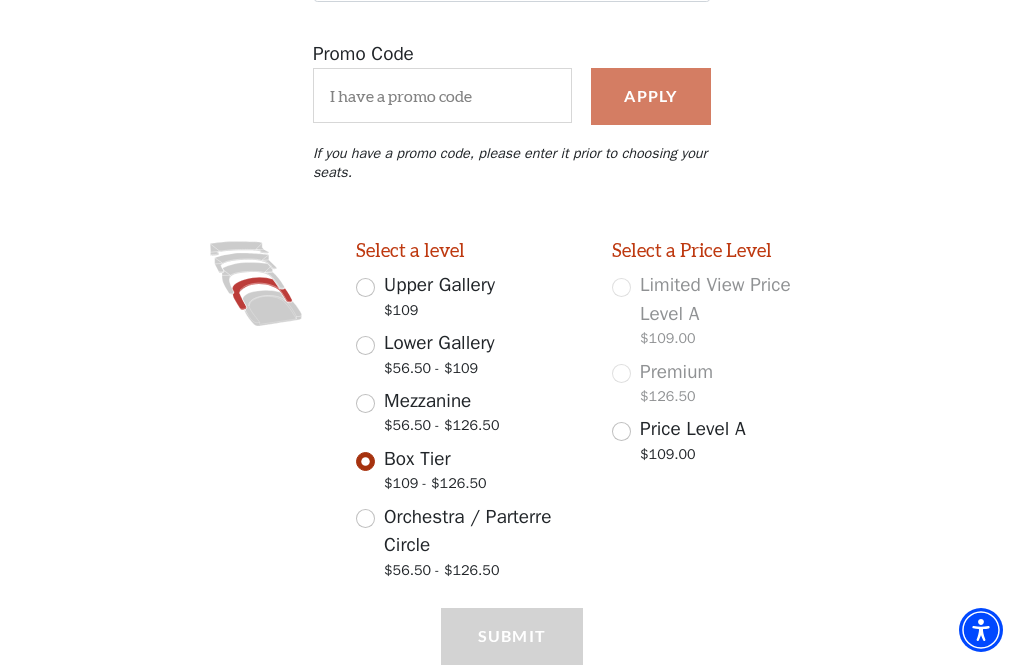 click on "Price Level A $109.00" at bounding box center [621, 431] 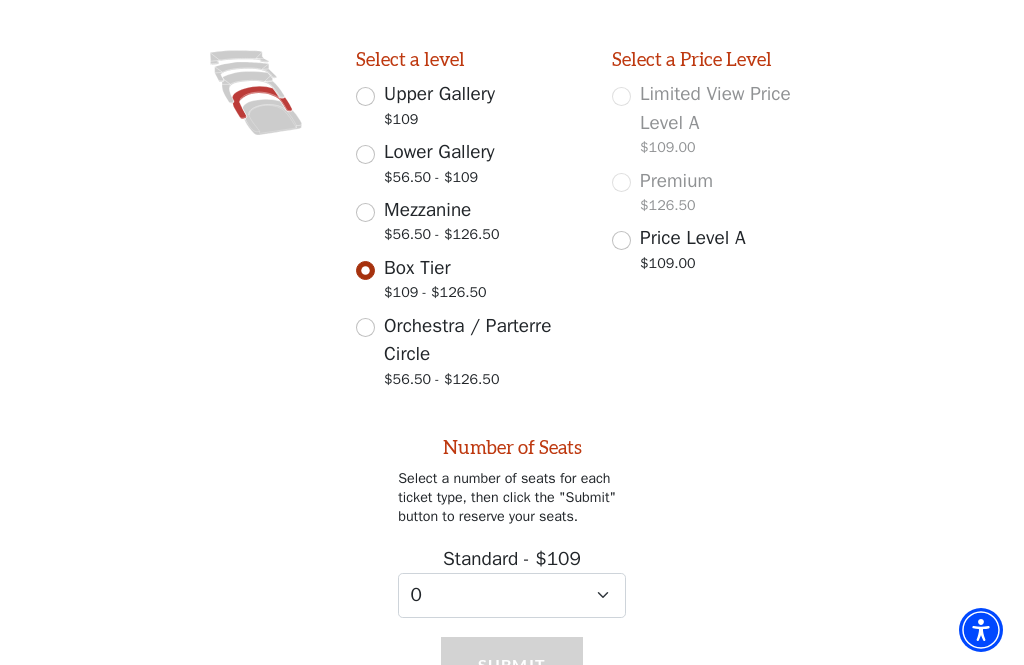 scroll, scrollTop: 592, scrollLeft: 0, axis: vertical 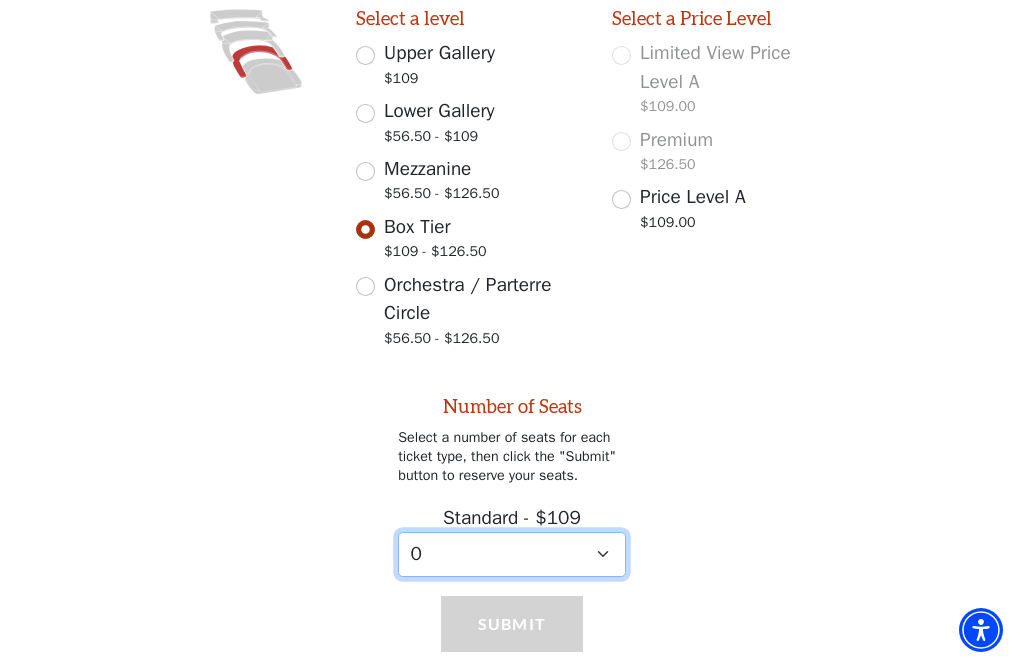click on "0 1 2 3 4 5 6 7 8 9" at bounding box center (512, 554) 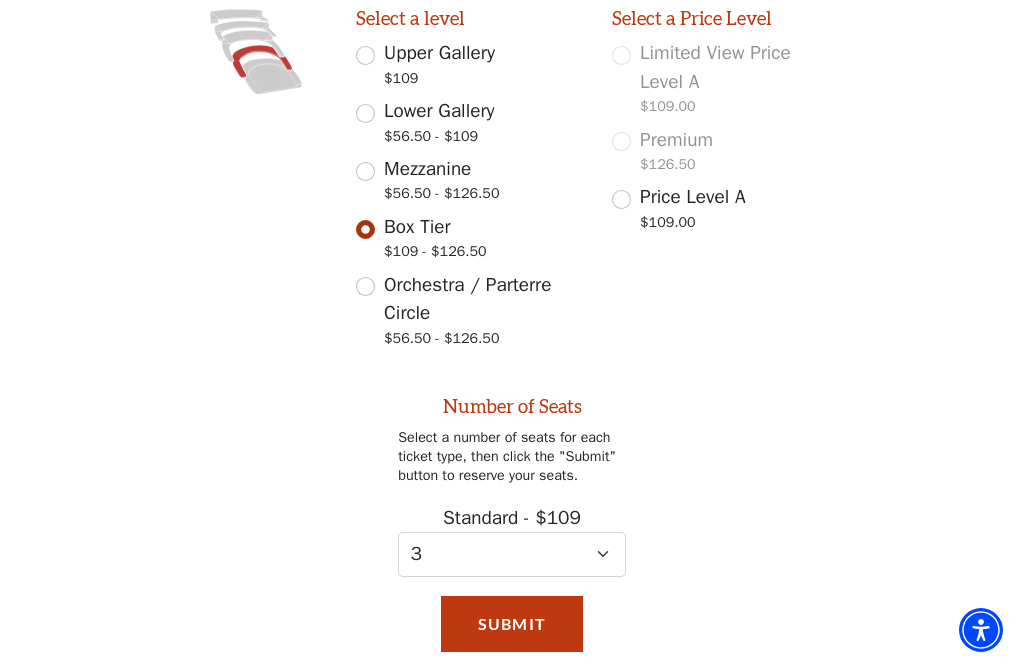 click on "Submit" at bounding box center [512, 624] 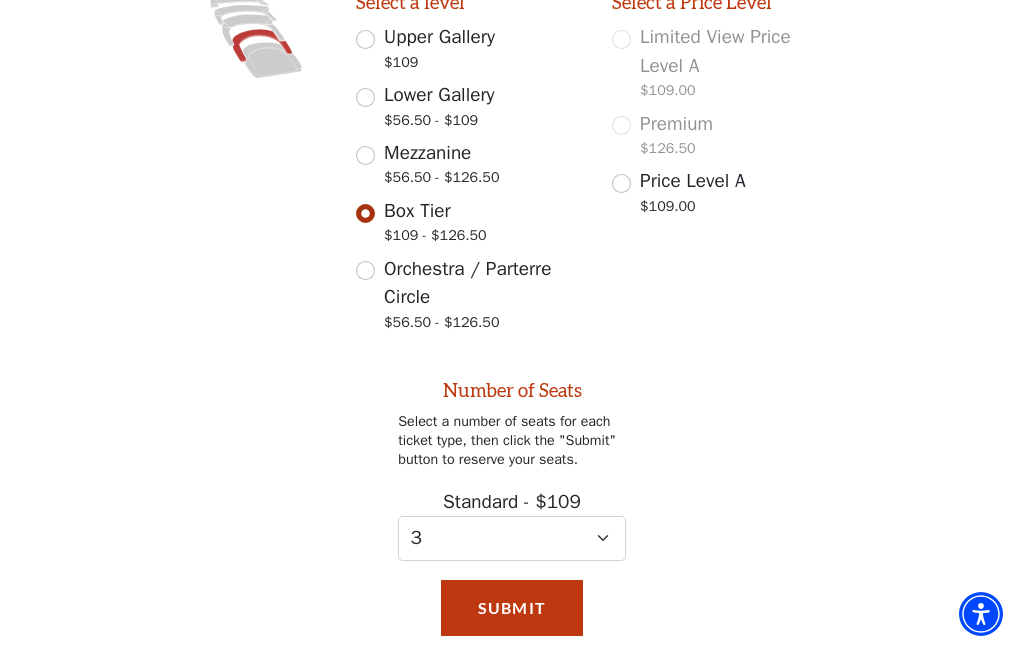 scroll, scrollTop: 656, scrollLeft: 0, axis: vertical 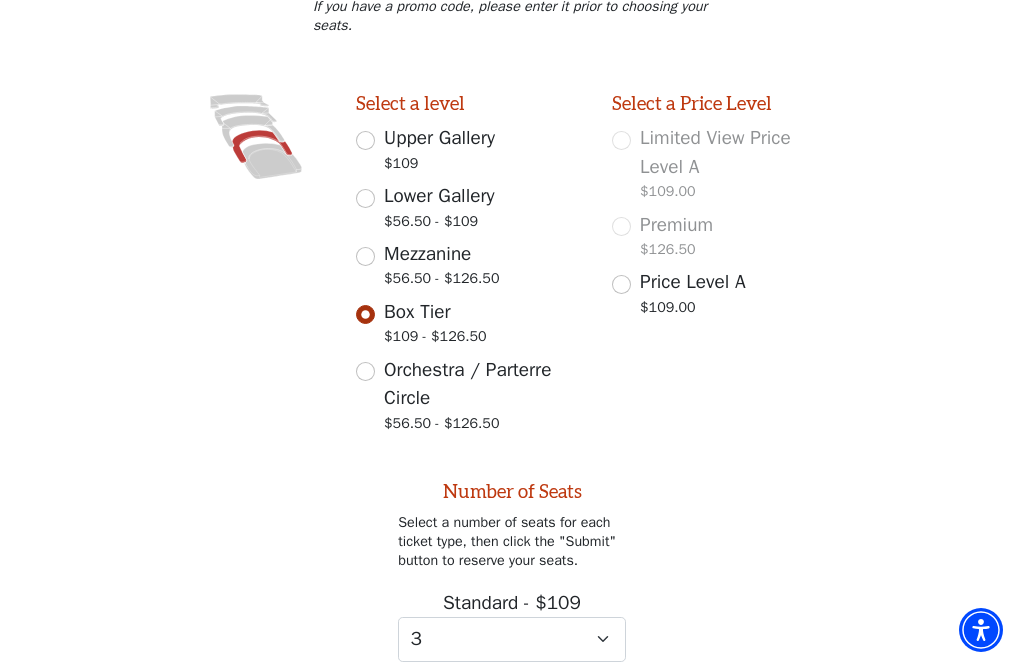click on "Lower Gallery     $56.50 - $109" at bounding box center (365, 198) 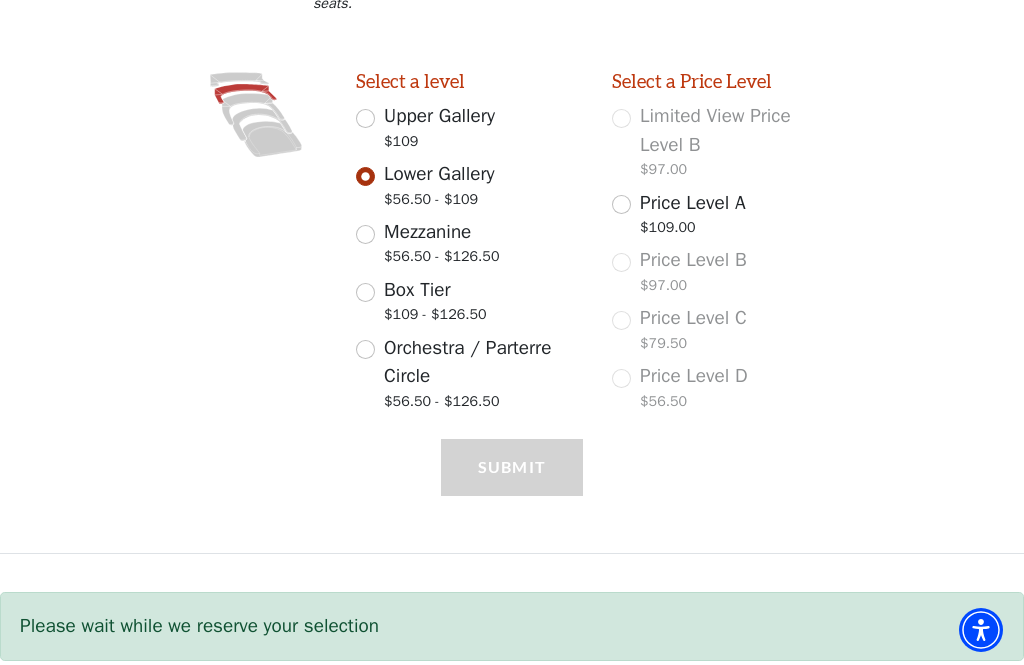 scroll, scrollTop: 530, scrollLeft: 0, axis: vertical 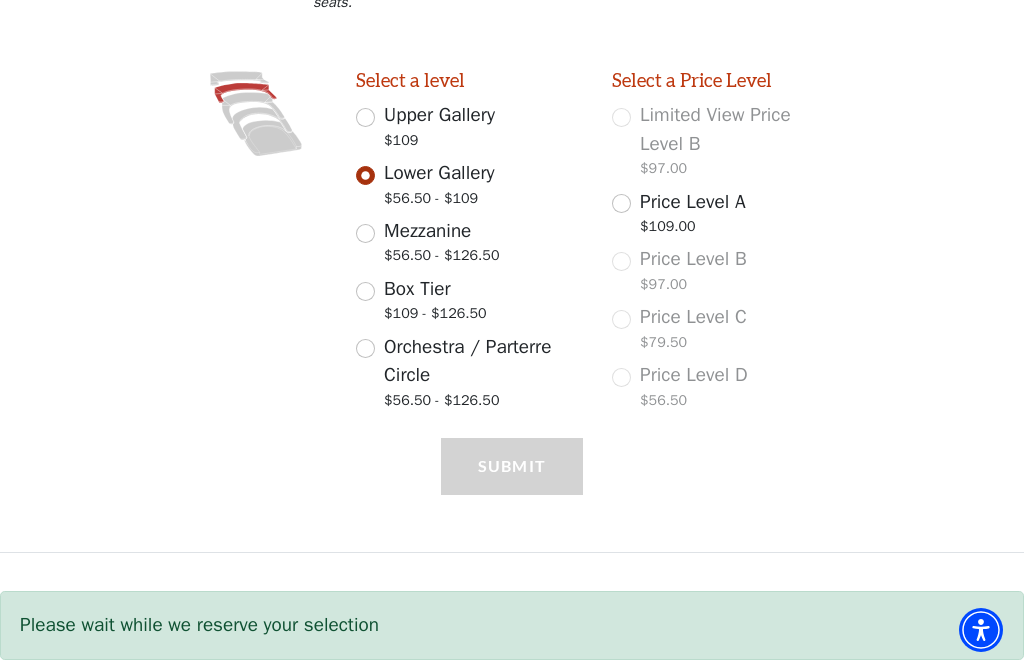 click on "Price Level A $109.00" at bounding box center (621, 203) 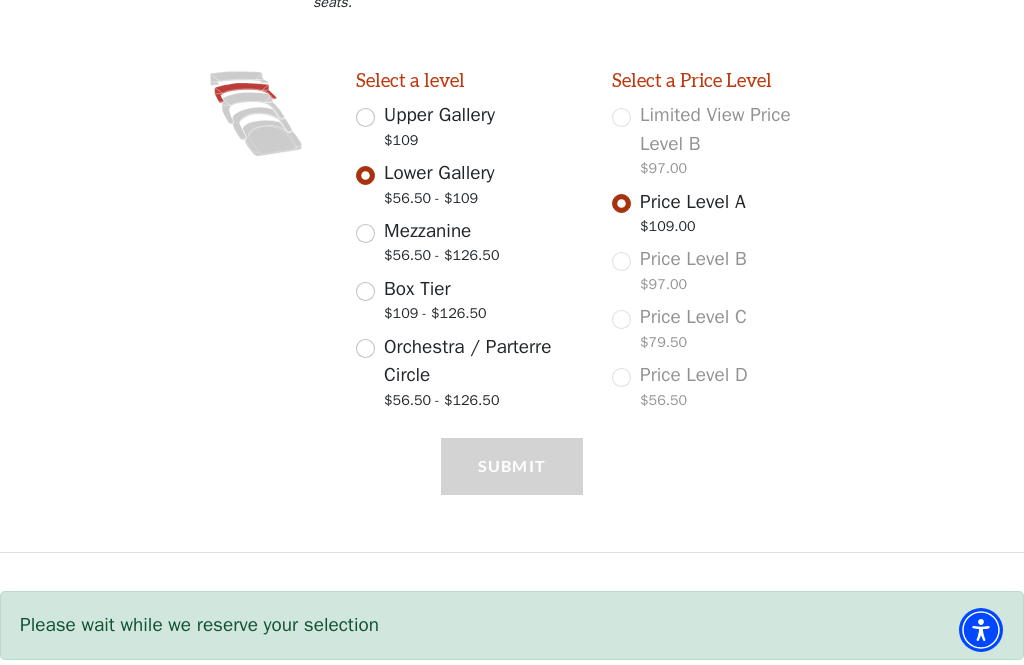 select on "3" 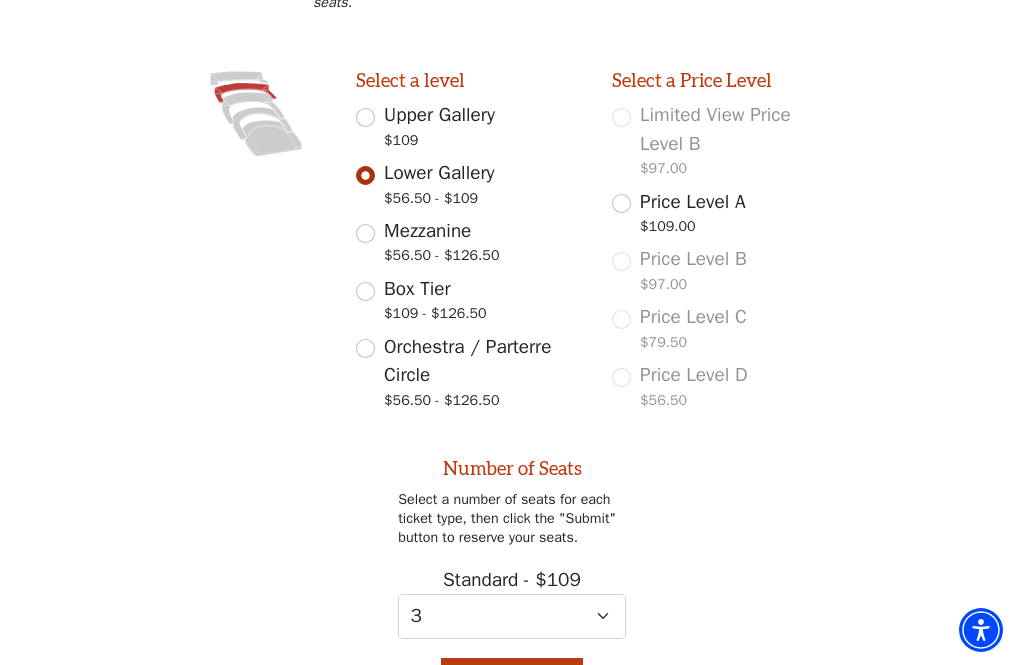 radio on "false" 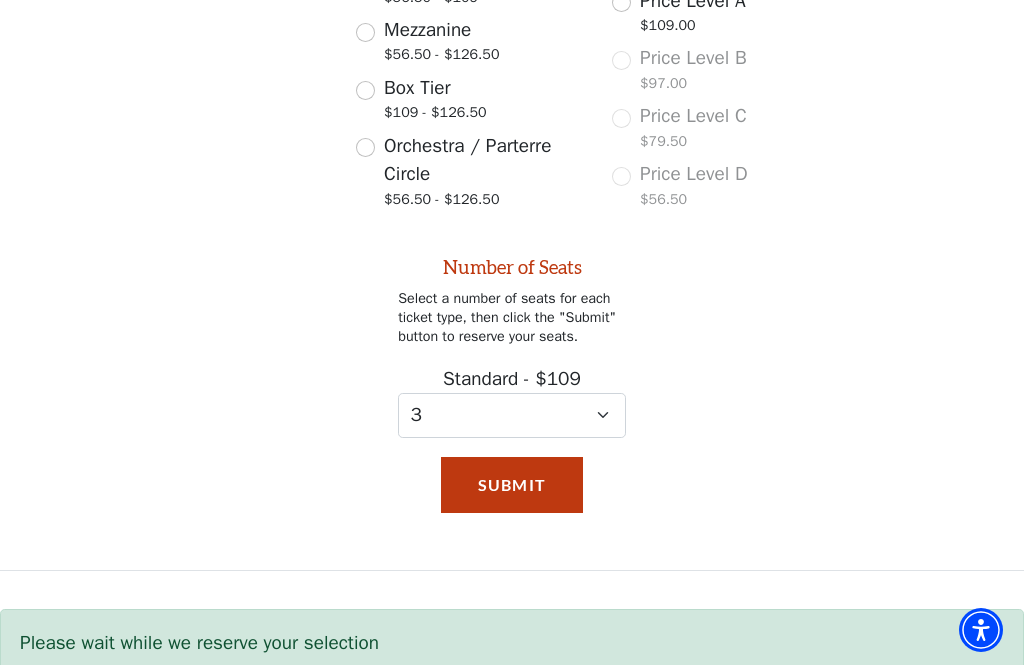 scroll, scrollTop: 762, scrollLeft: 0, axis: vertical 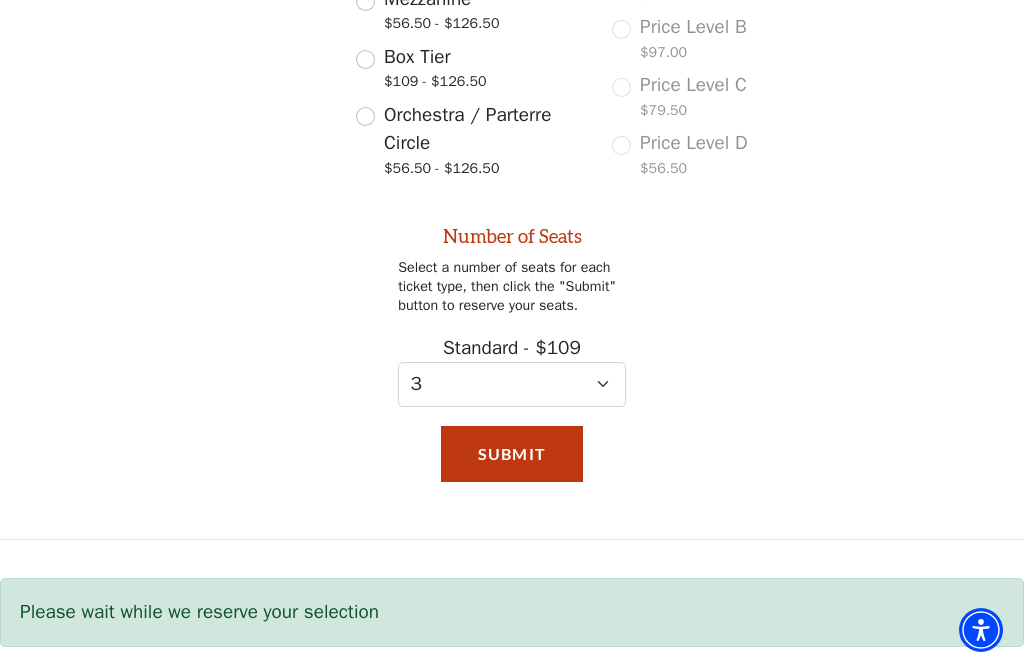 click on "Submit" at bounding box center (512, 454) 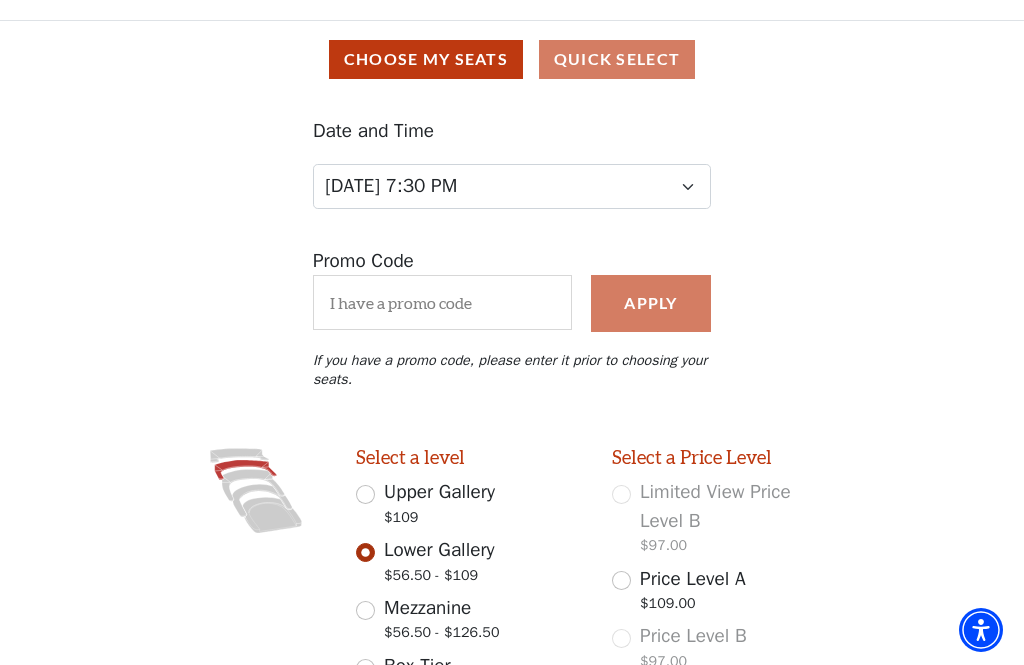 scroll, scrollTop: 99, scrollLeft: 0, axis: vertical 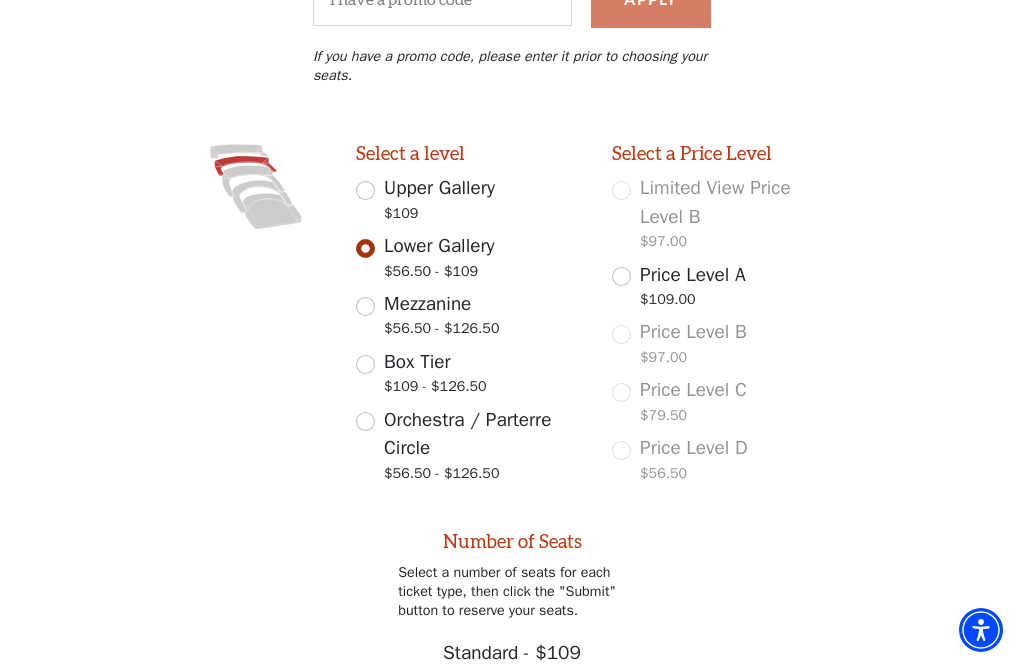 click on "Mezzanine     $56.50 - $126.50" at bounding box center (365, 306) 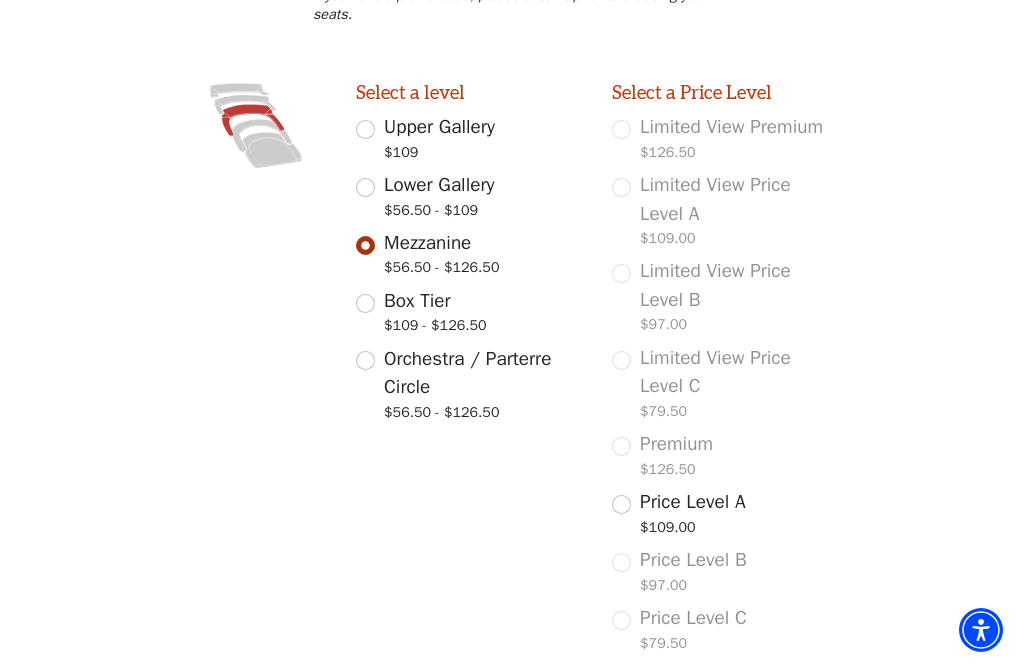 scroll, scrollTop: 590, scrollLeft: 0, axis: vertical 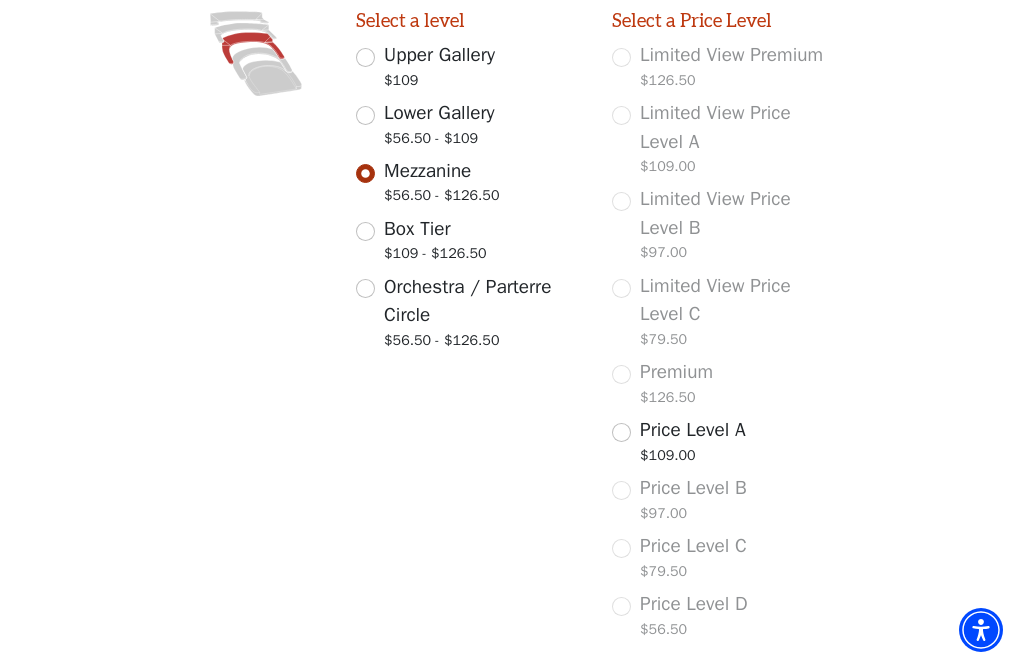 click on "Images representing the levels that are in the facility" at bounding box center (256, 328) 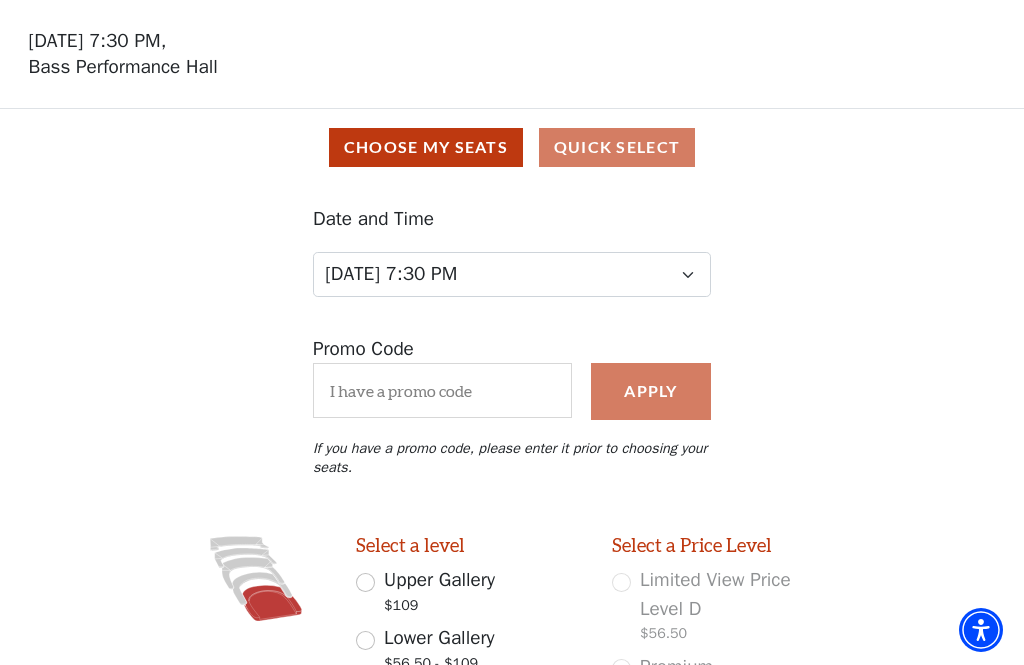 scroll, scrollTop: 0, scrollLeft: 0, axis: both 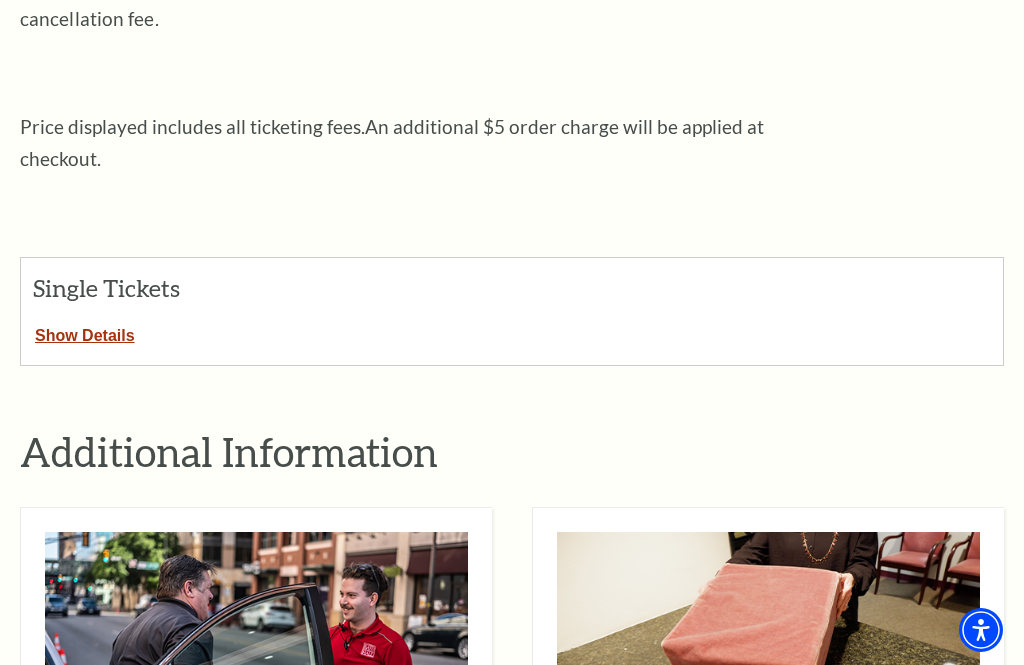 click on "Show Details" at bounding box center (85, 332) 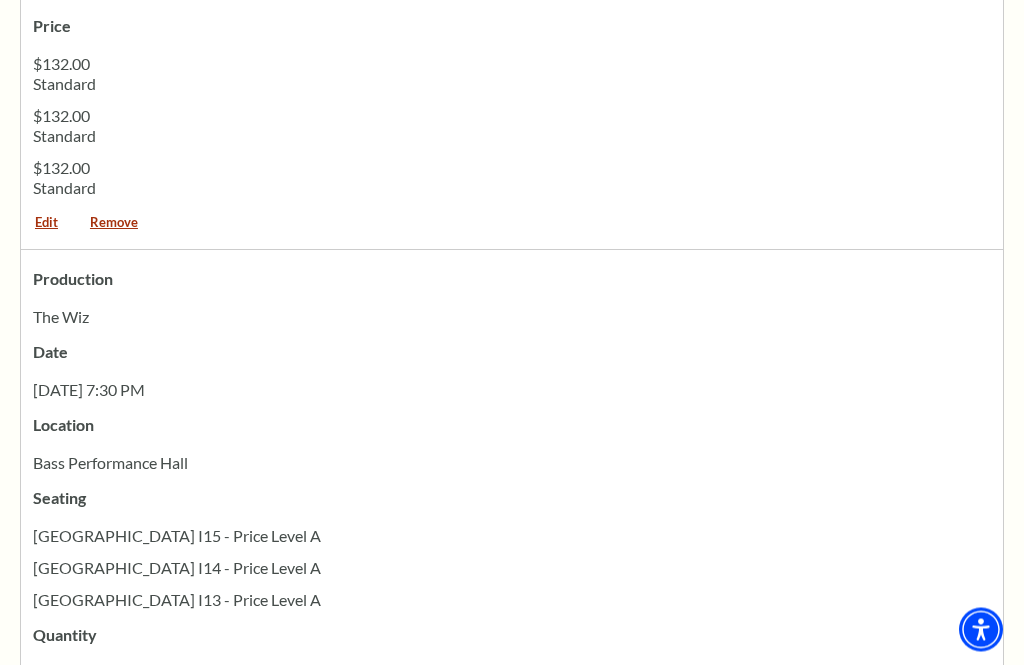 scroll, scrollTop: 1432, scrollLeft: 0, axis: vertical 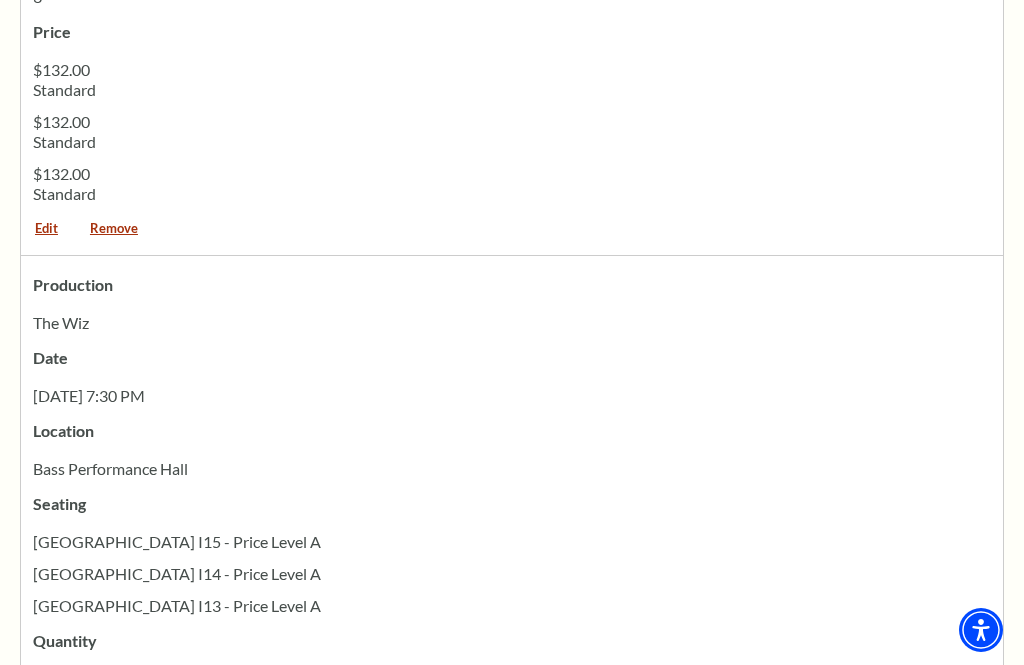 click on "Remove" at bounding box center [114, 235] 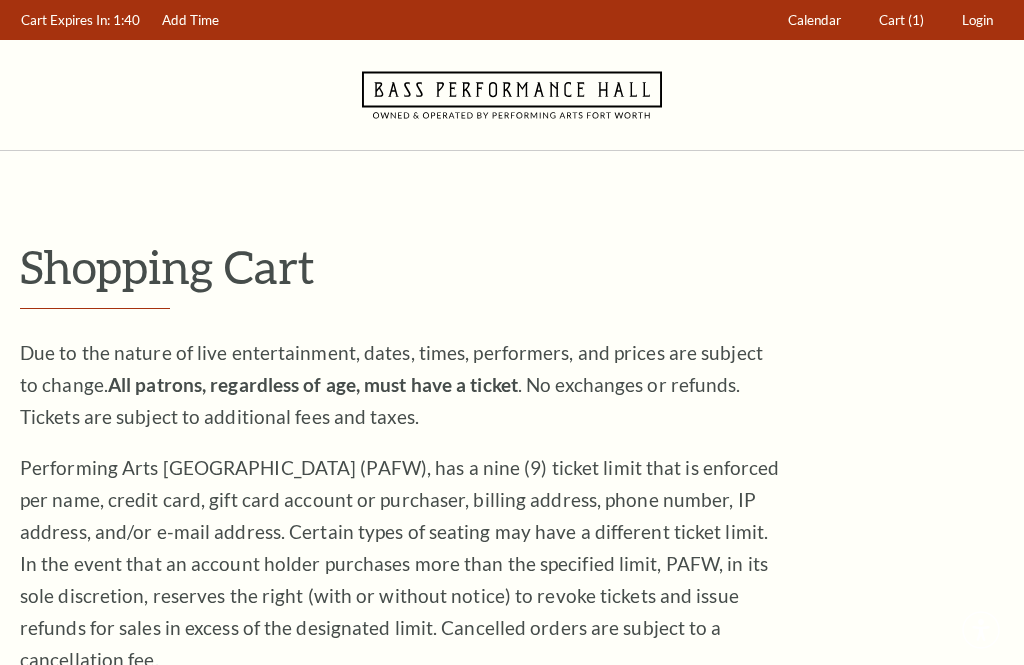 scroll, scrollTop: 1496, scrollLeft: 0, axis: vertical 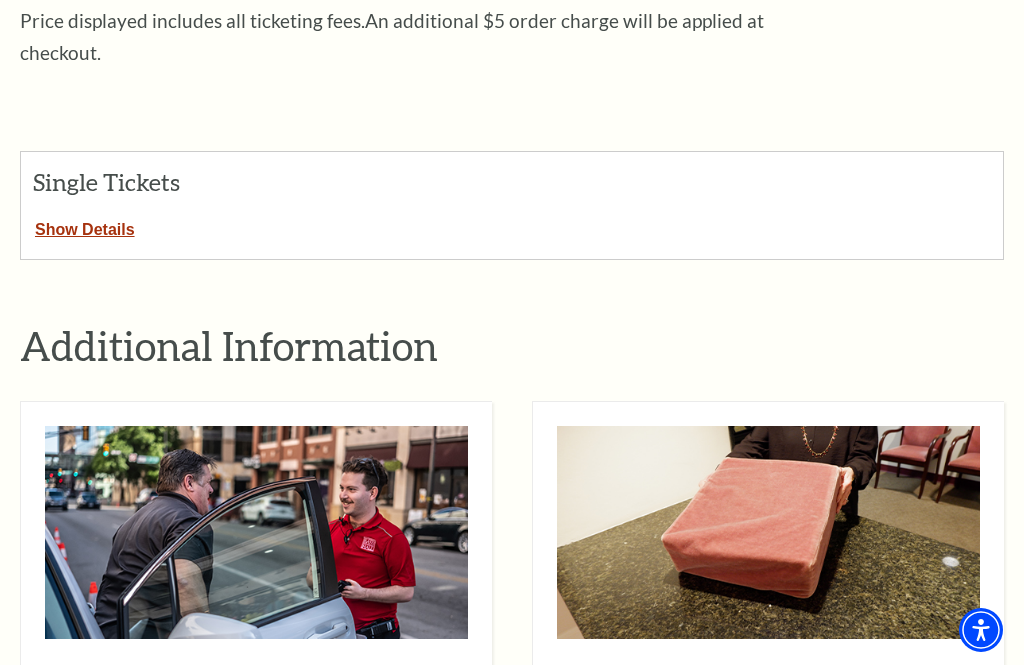 click on "Show Details" at bounding box center (85, 226) 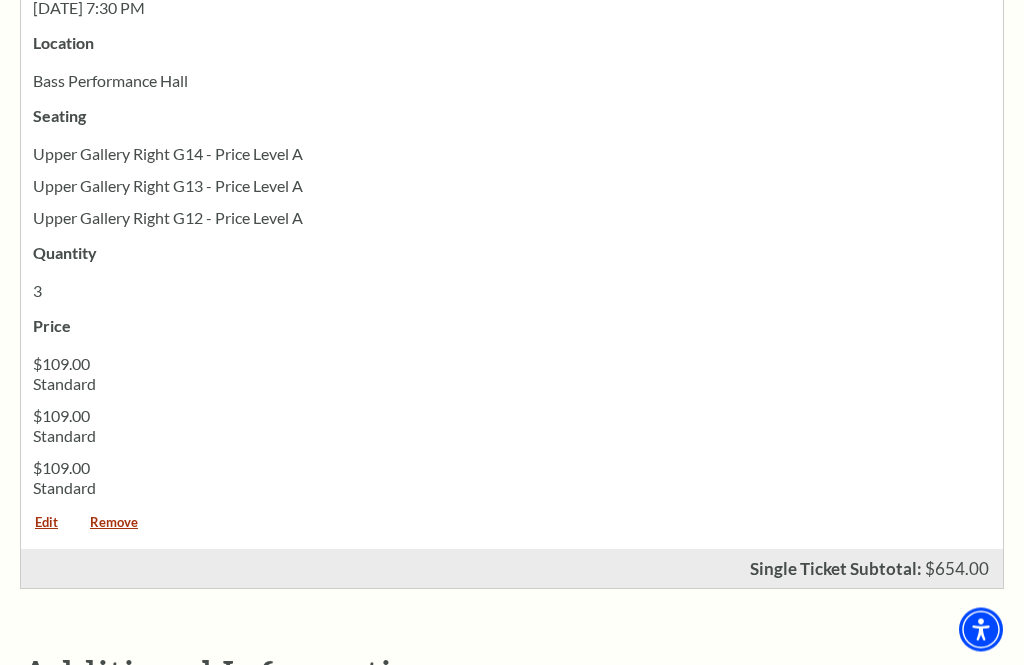 scroll, scrollTop: 1820, scrollLeft: 0, axis: vertical 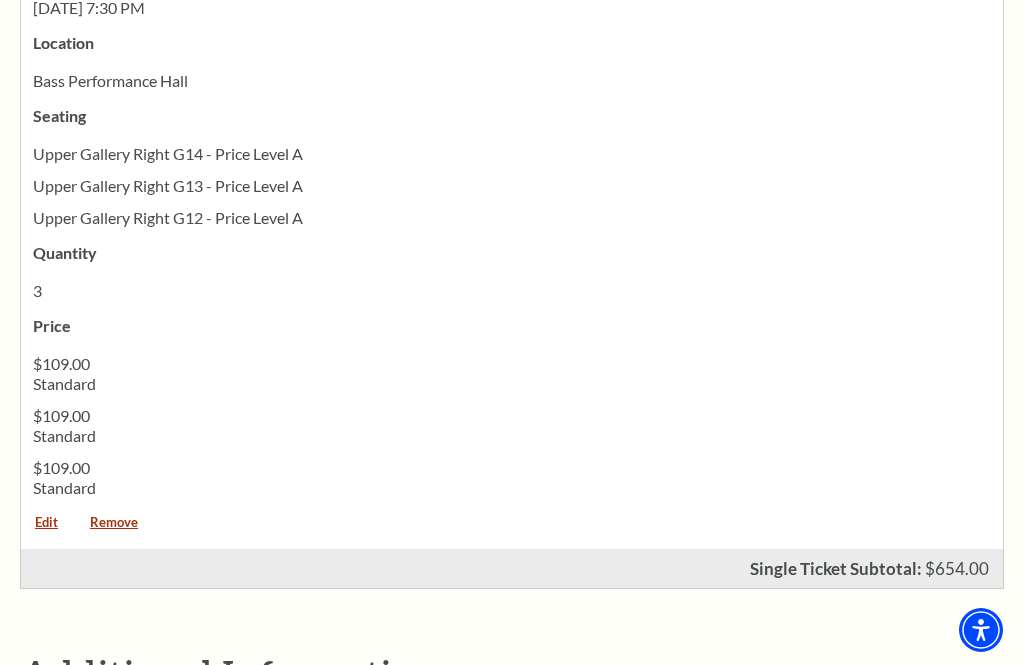 click on "Remove" at bounding box center [114, 529] 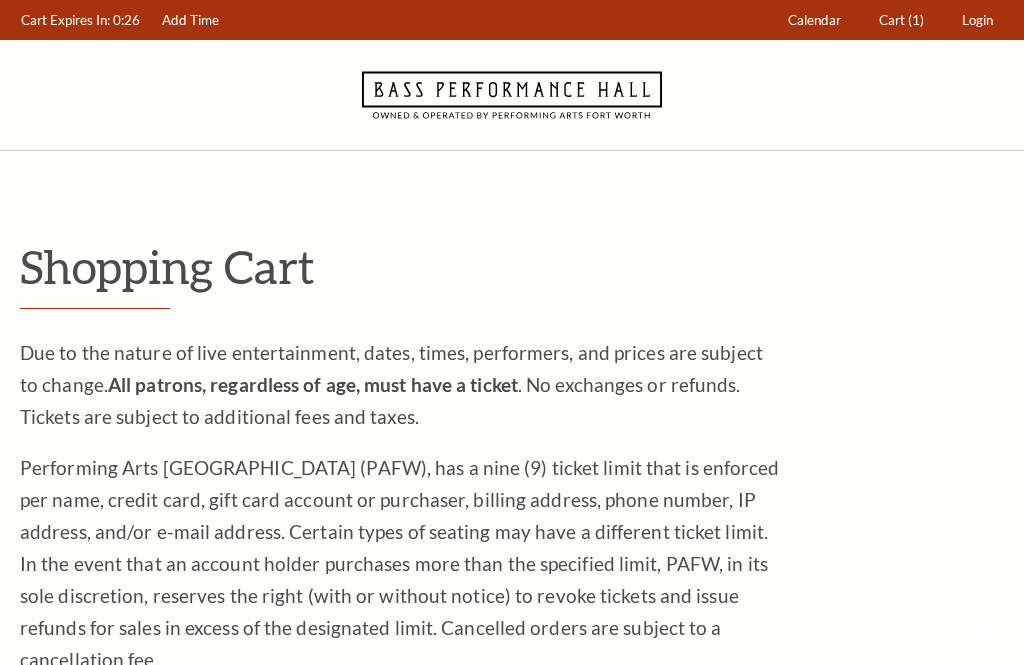 scroll, scrollTop: 0, scrollLeft: 0, axis: both 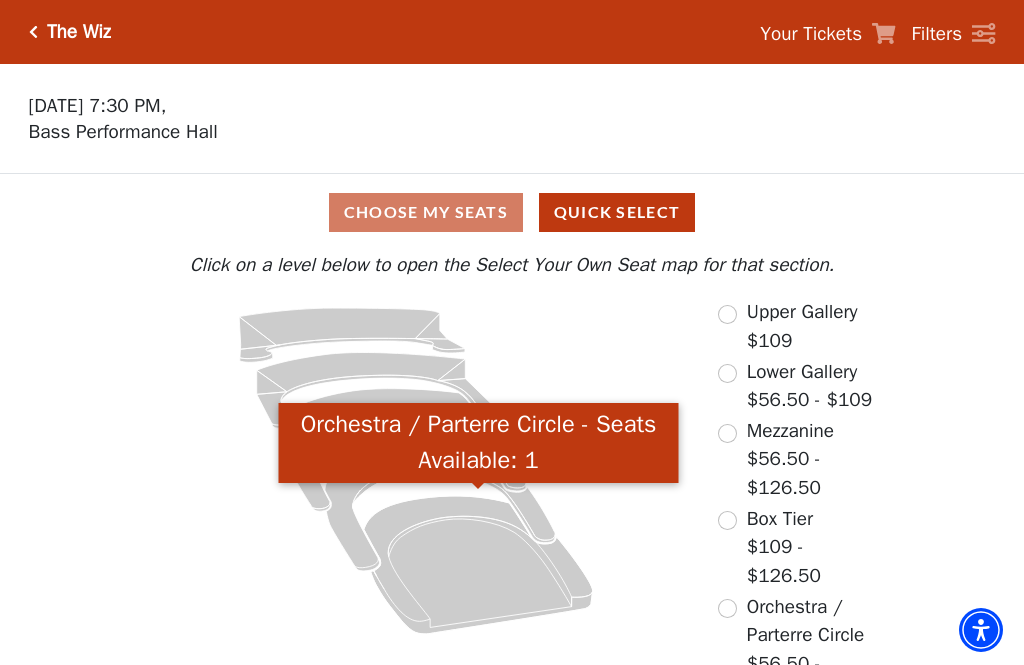 click 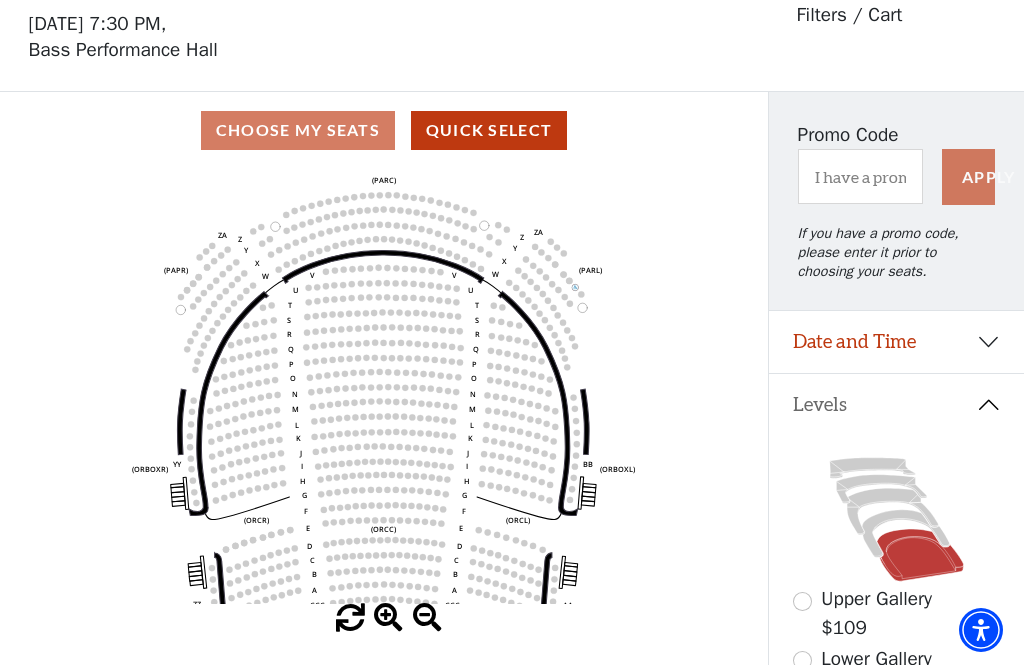 scroll, scrollTop: 93, scrollLeft: 0, axis: vertical 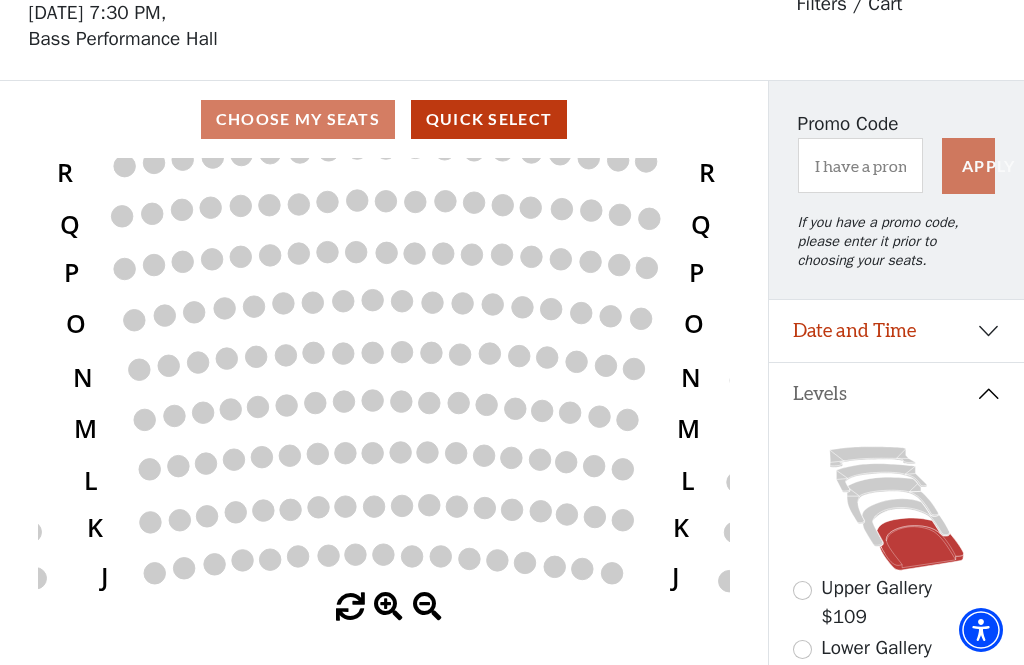 click 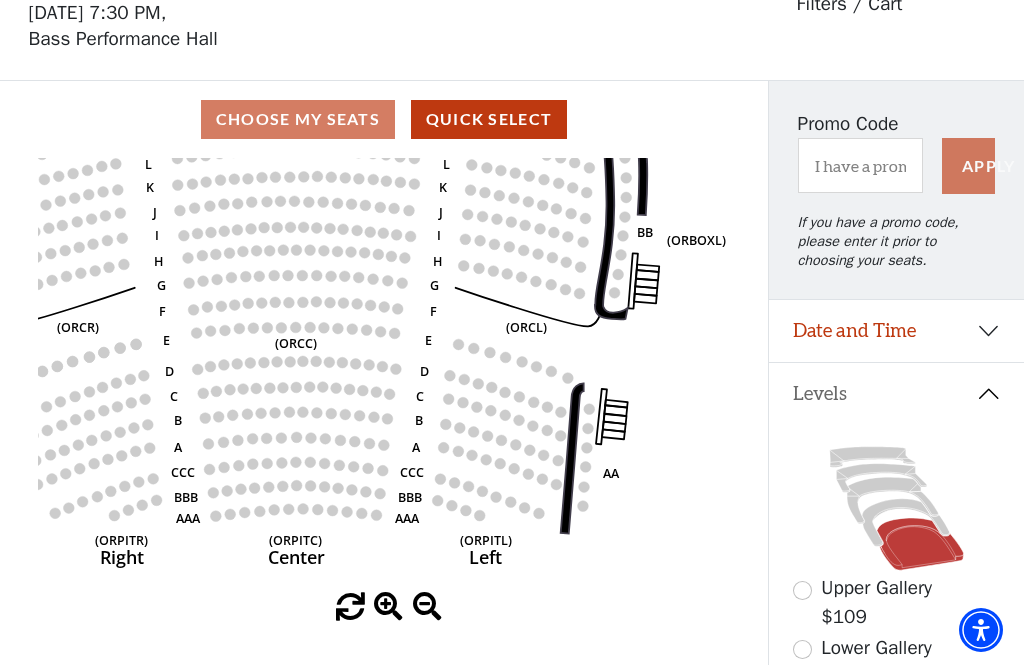 click 